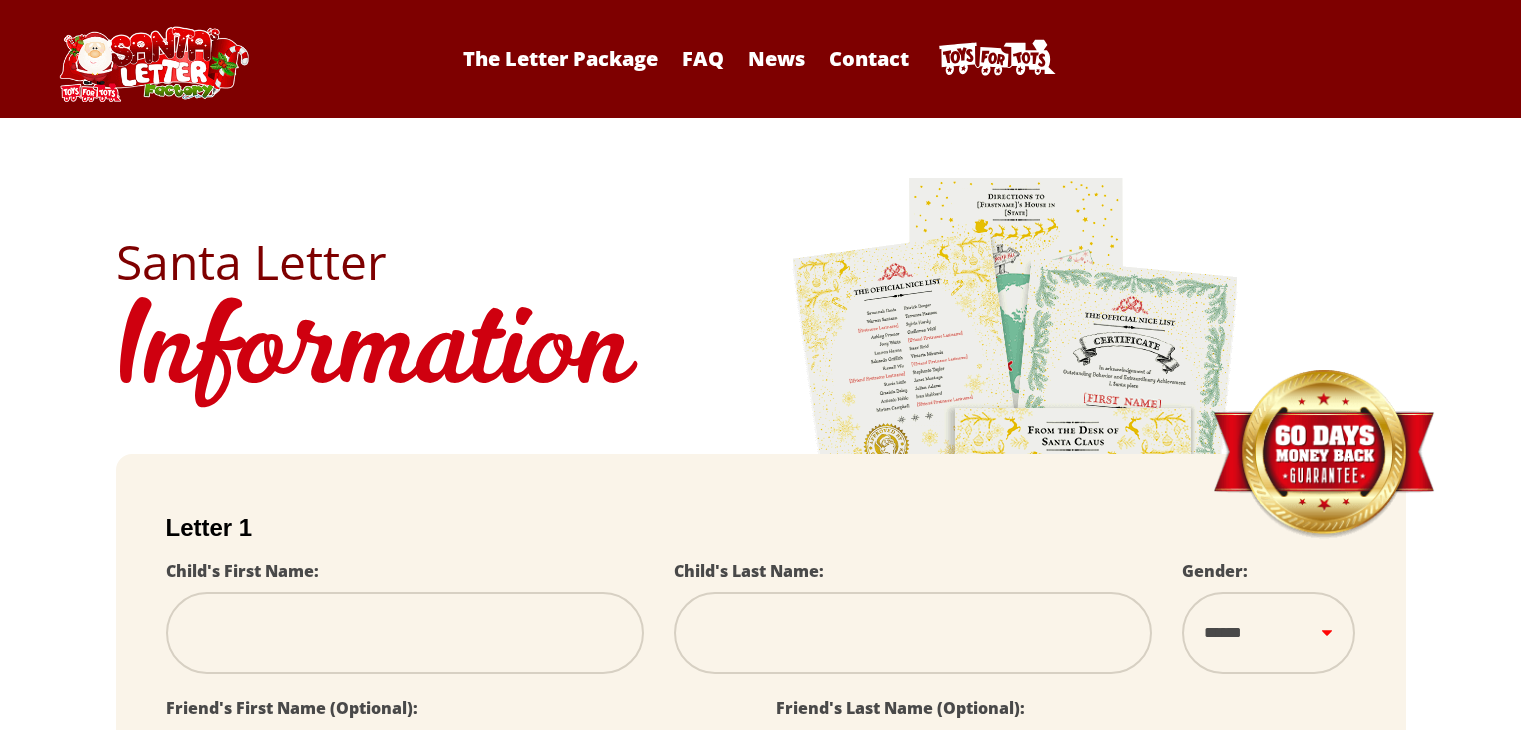 scroll, scrollTop: 300, scrollLeft: 0, axis: vertical 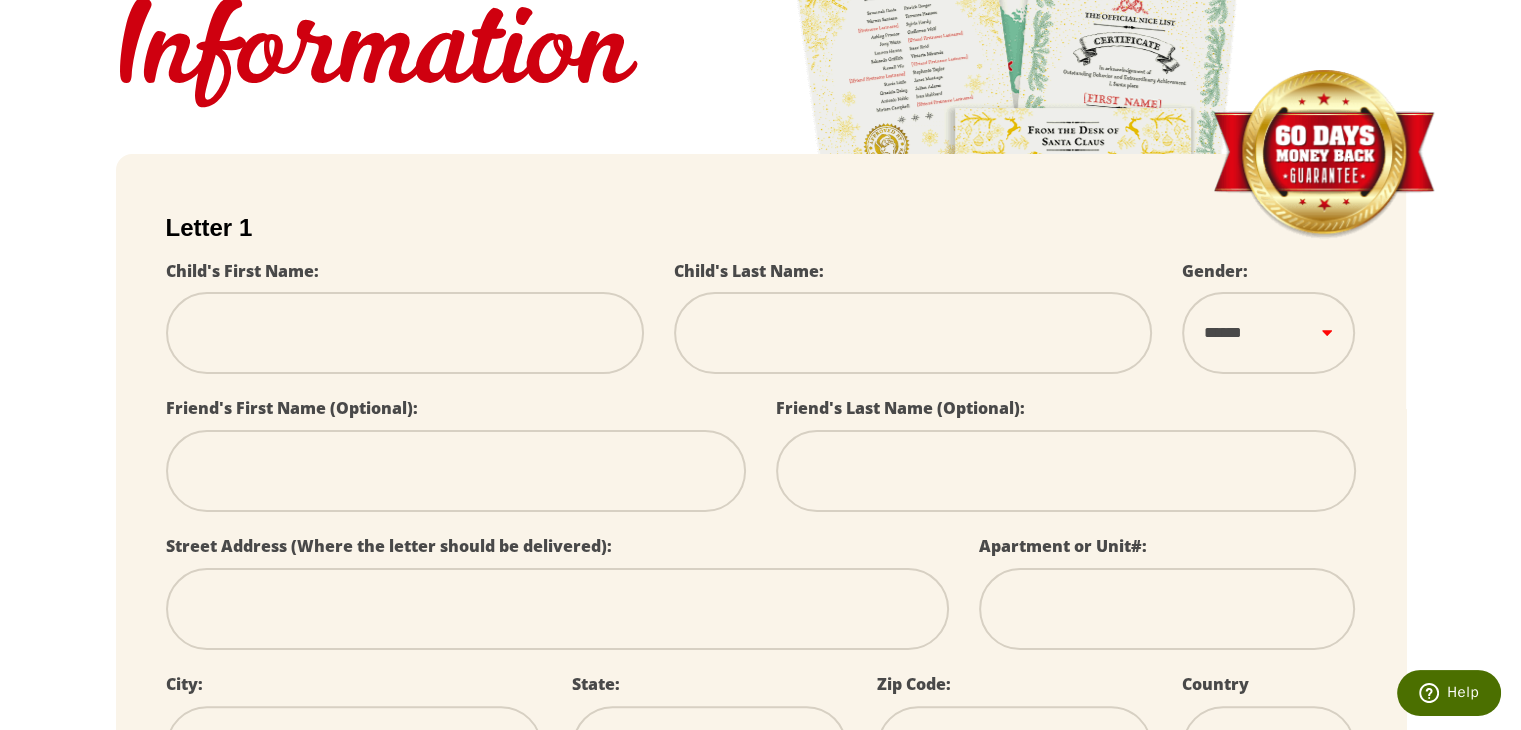 click at bounding box center (405, 333) 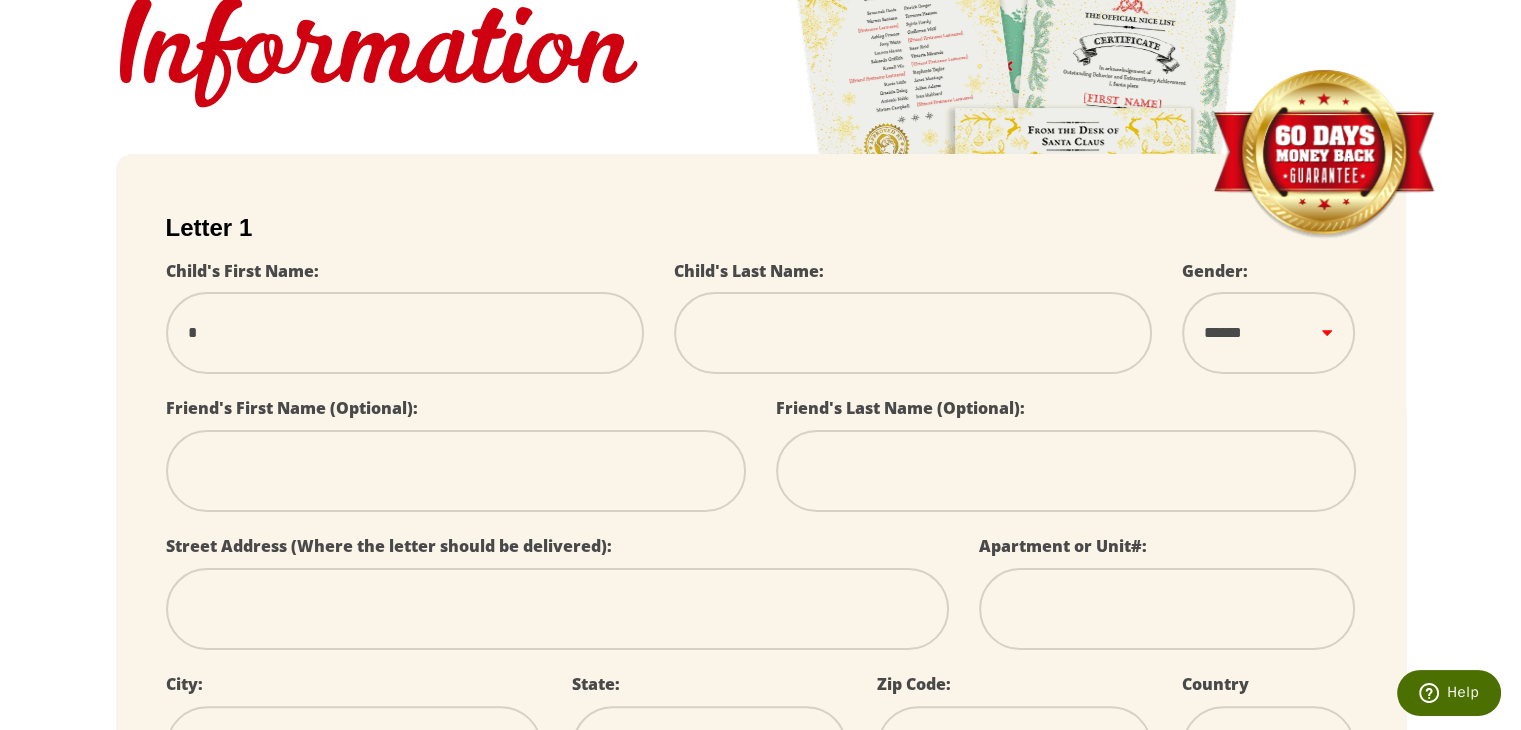 type on "**" 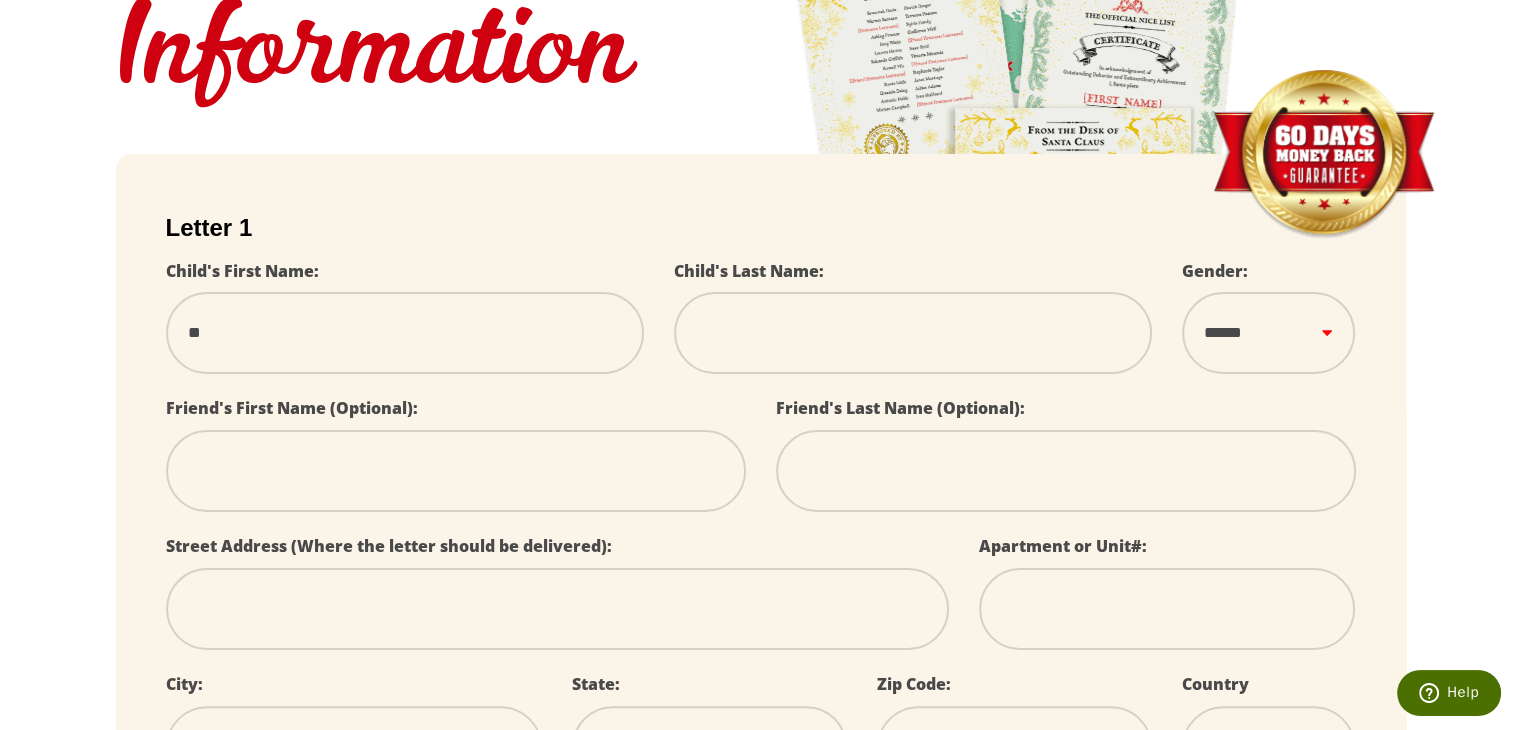 type on "***" 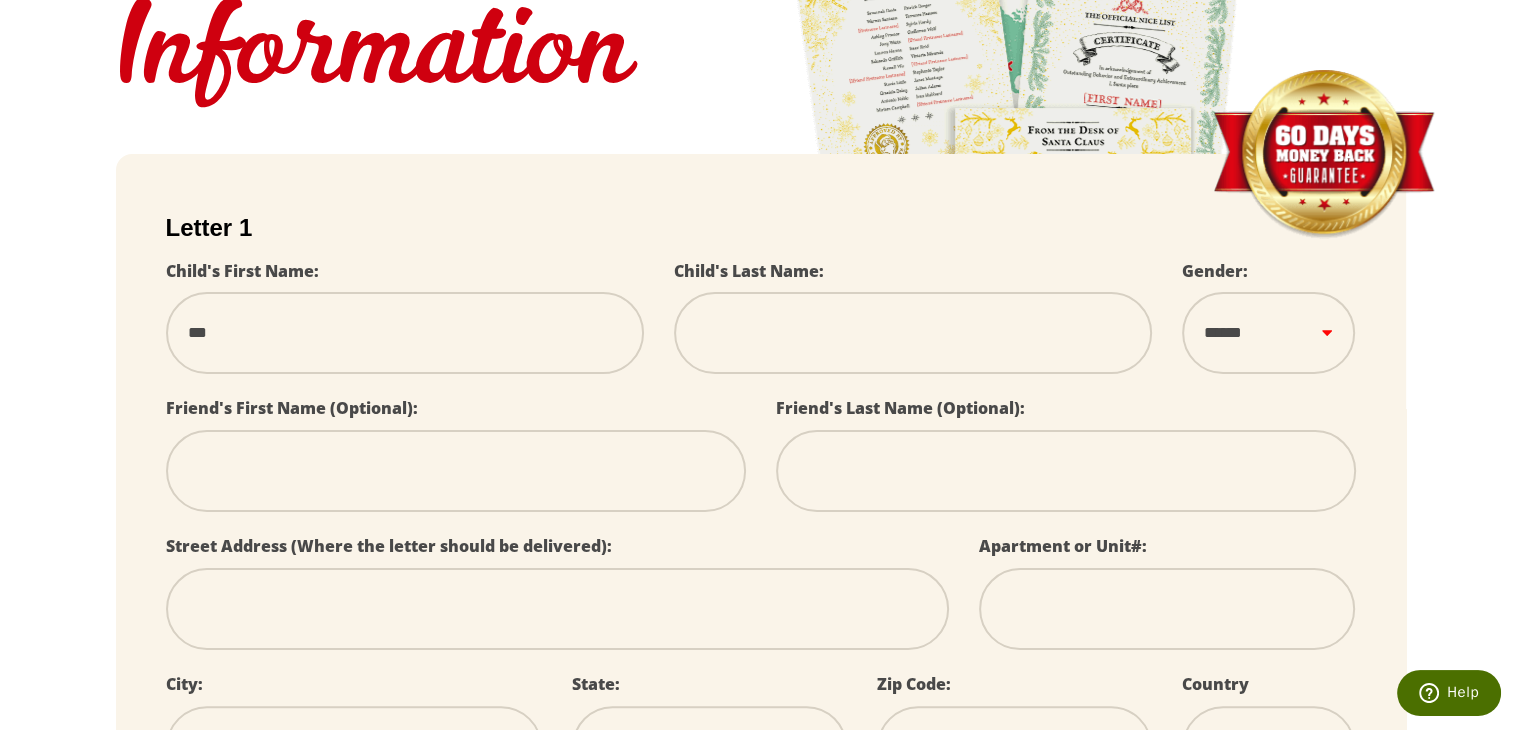 type on "****" 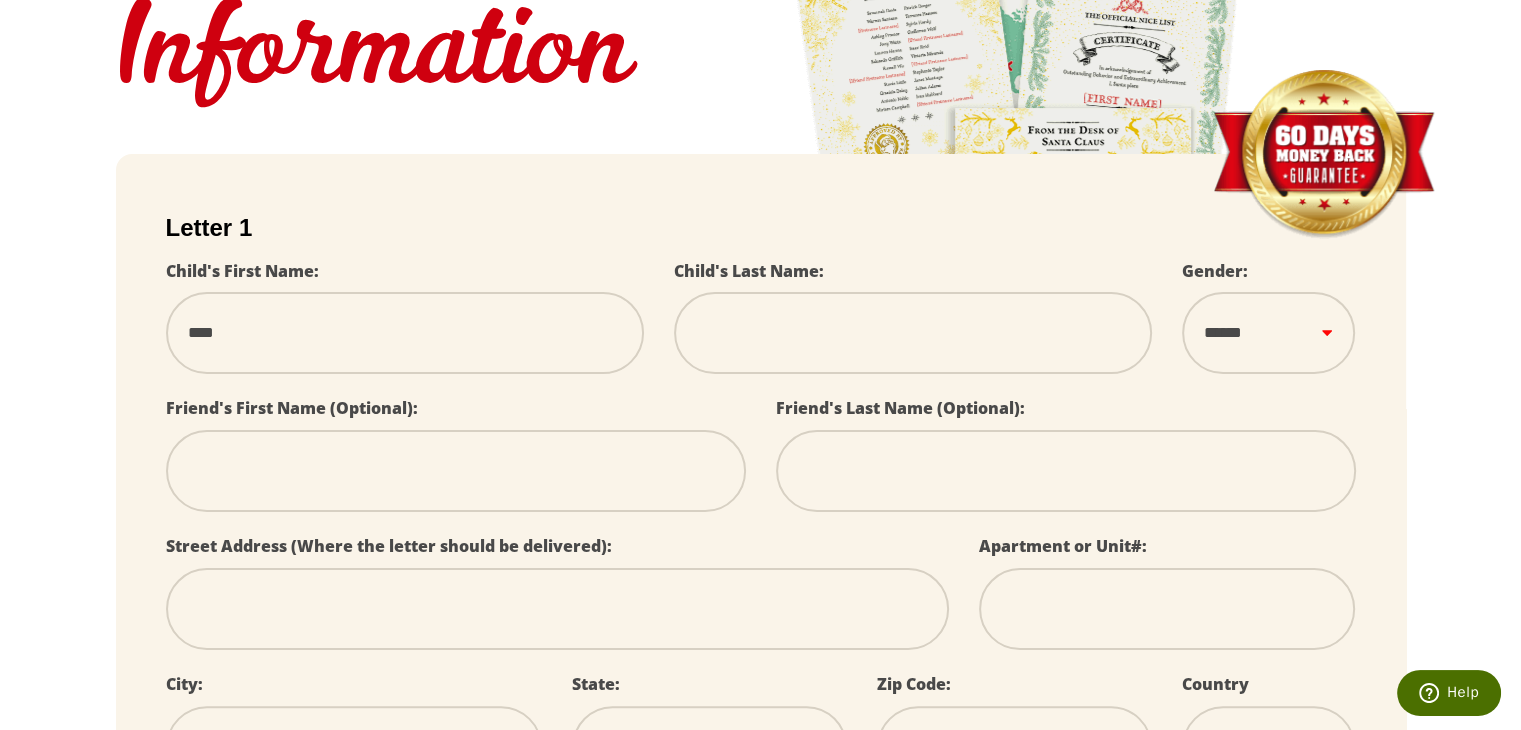 type on "*****" 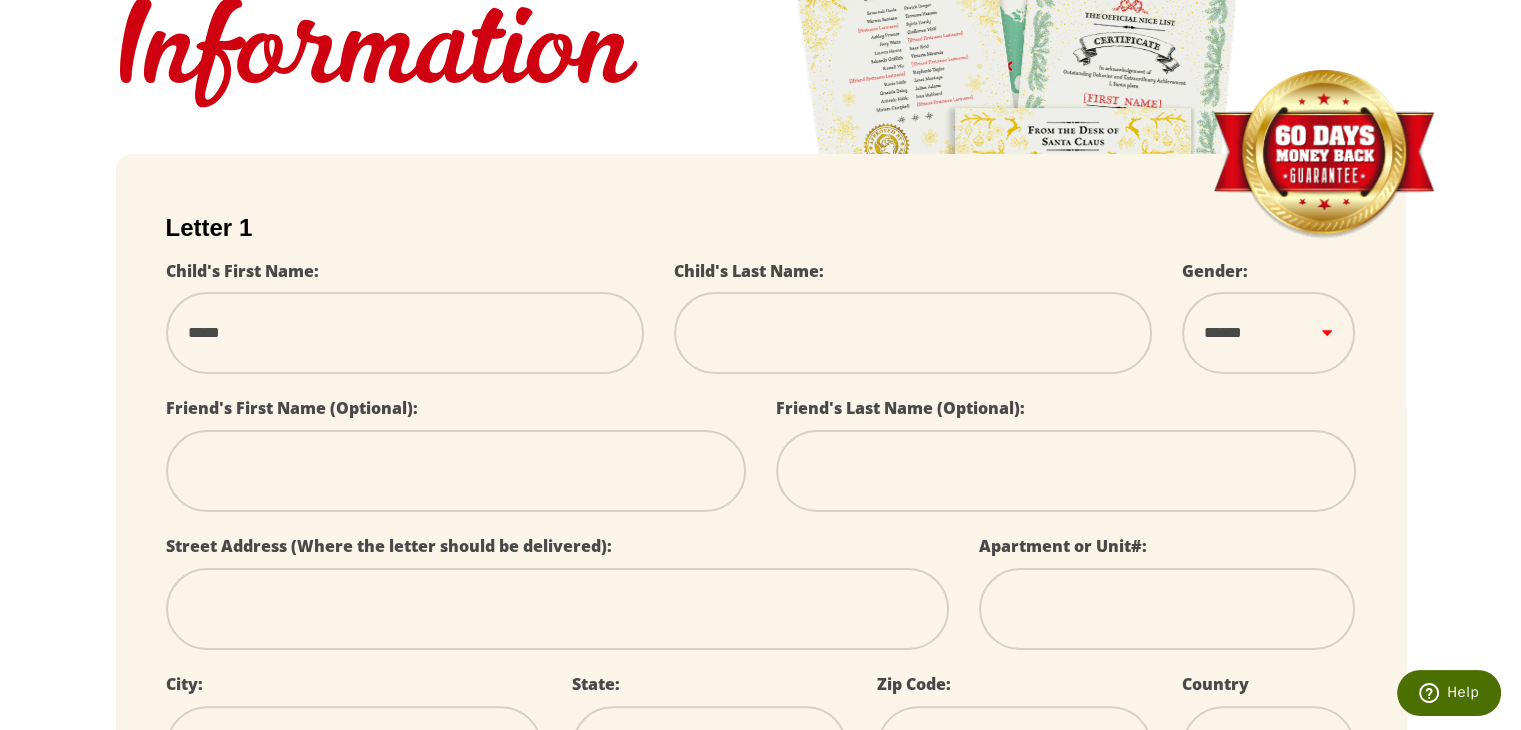 type on "******" 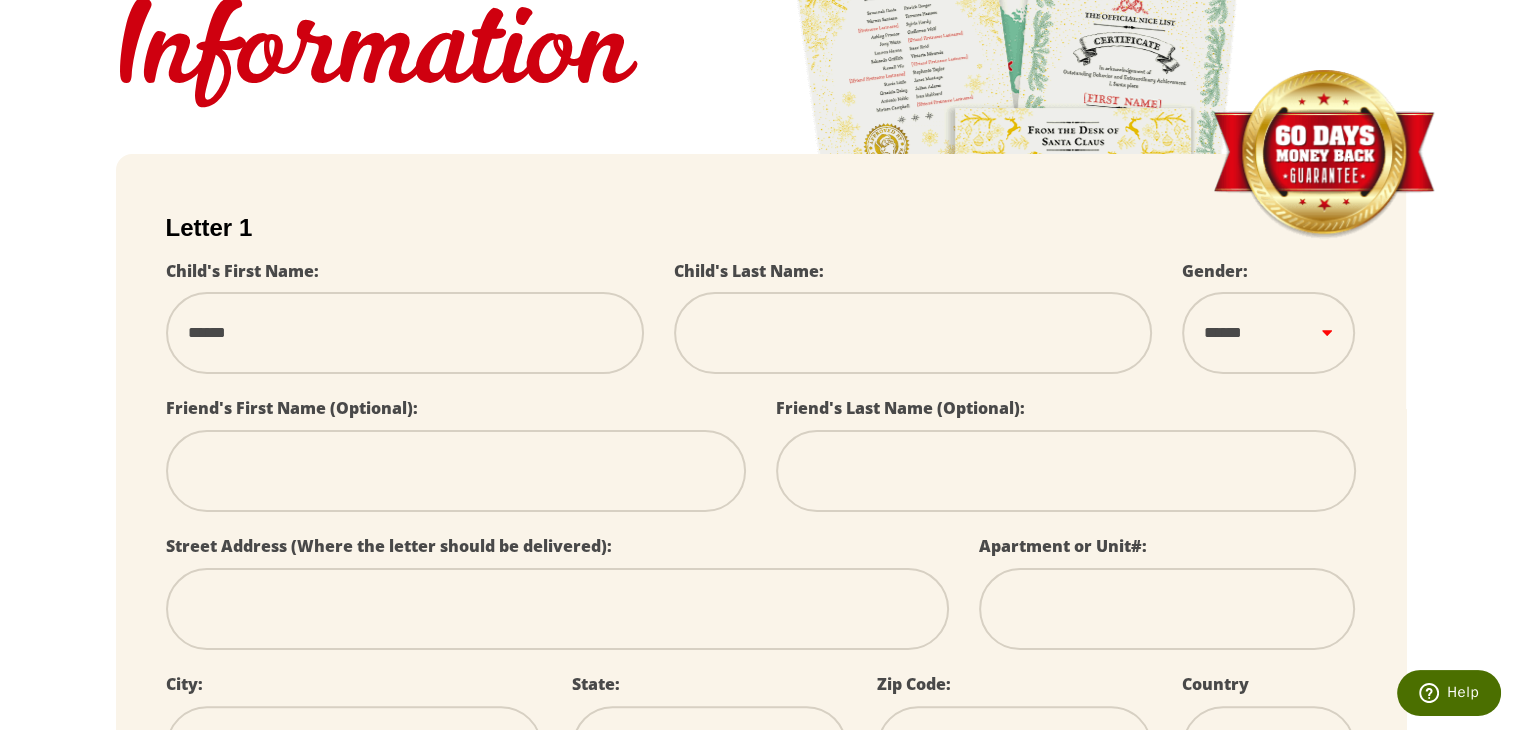 type on "*******" 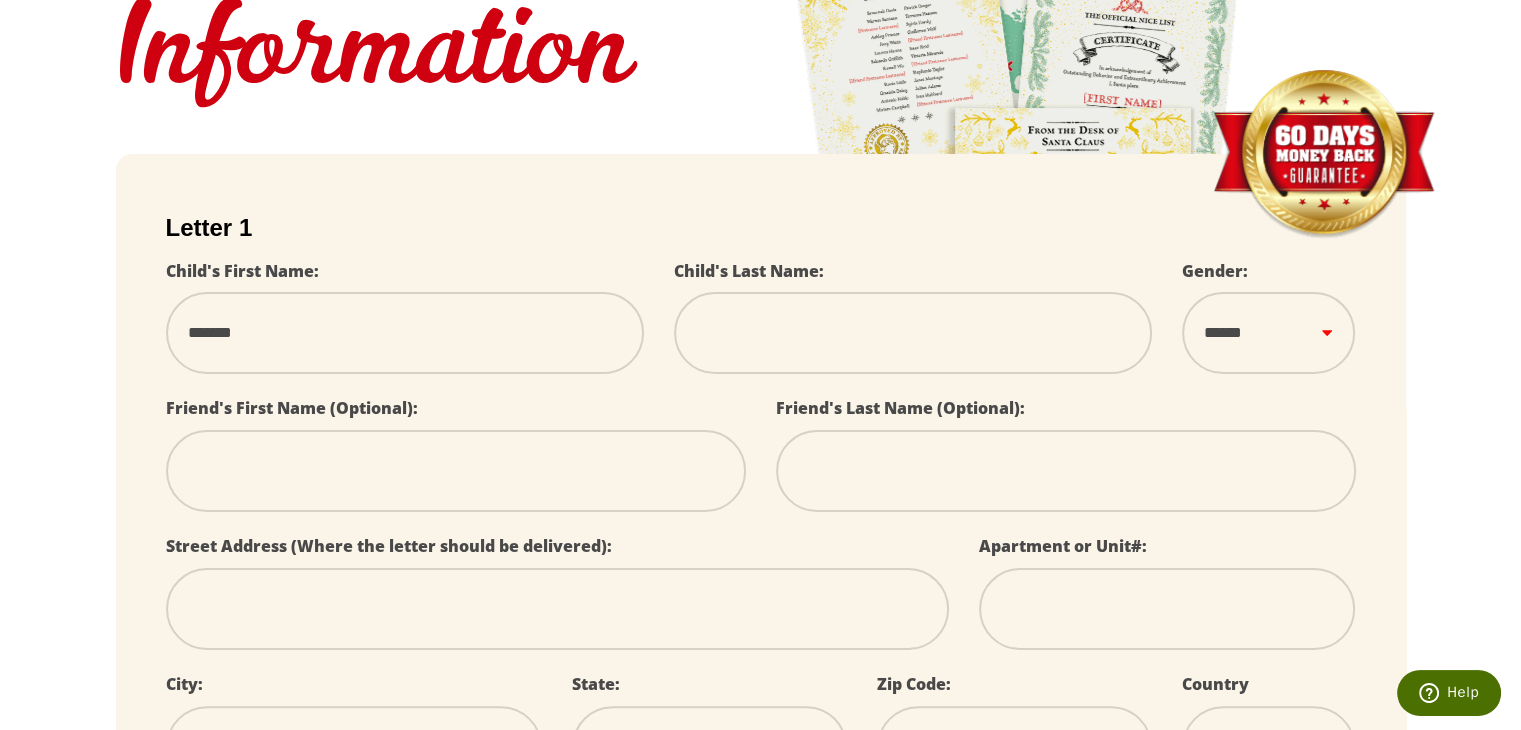 type on "*******" 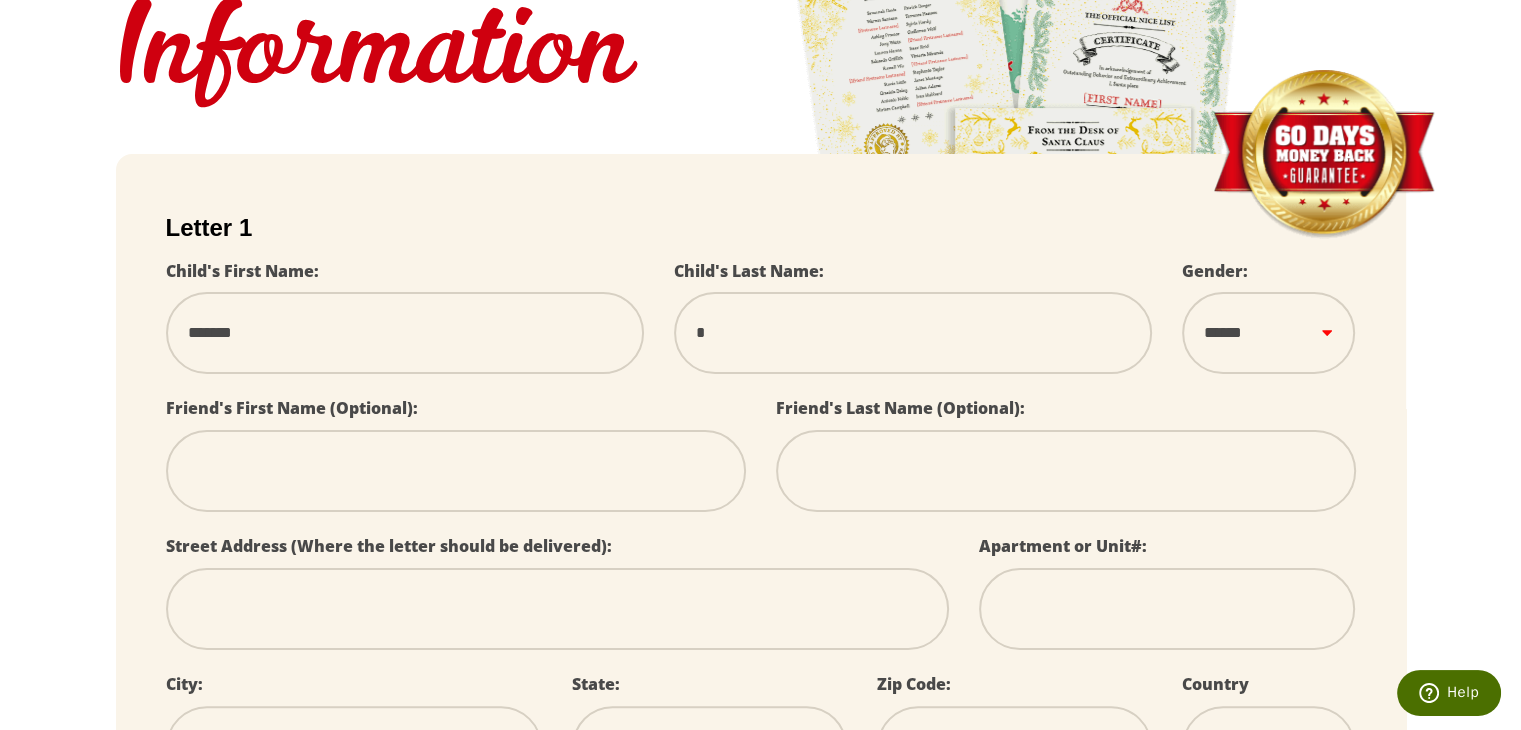 type on "**" 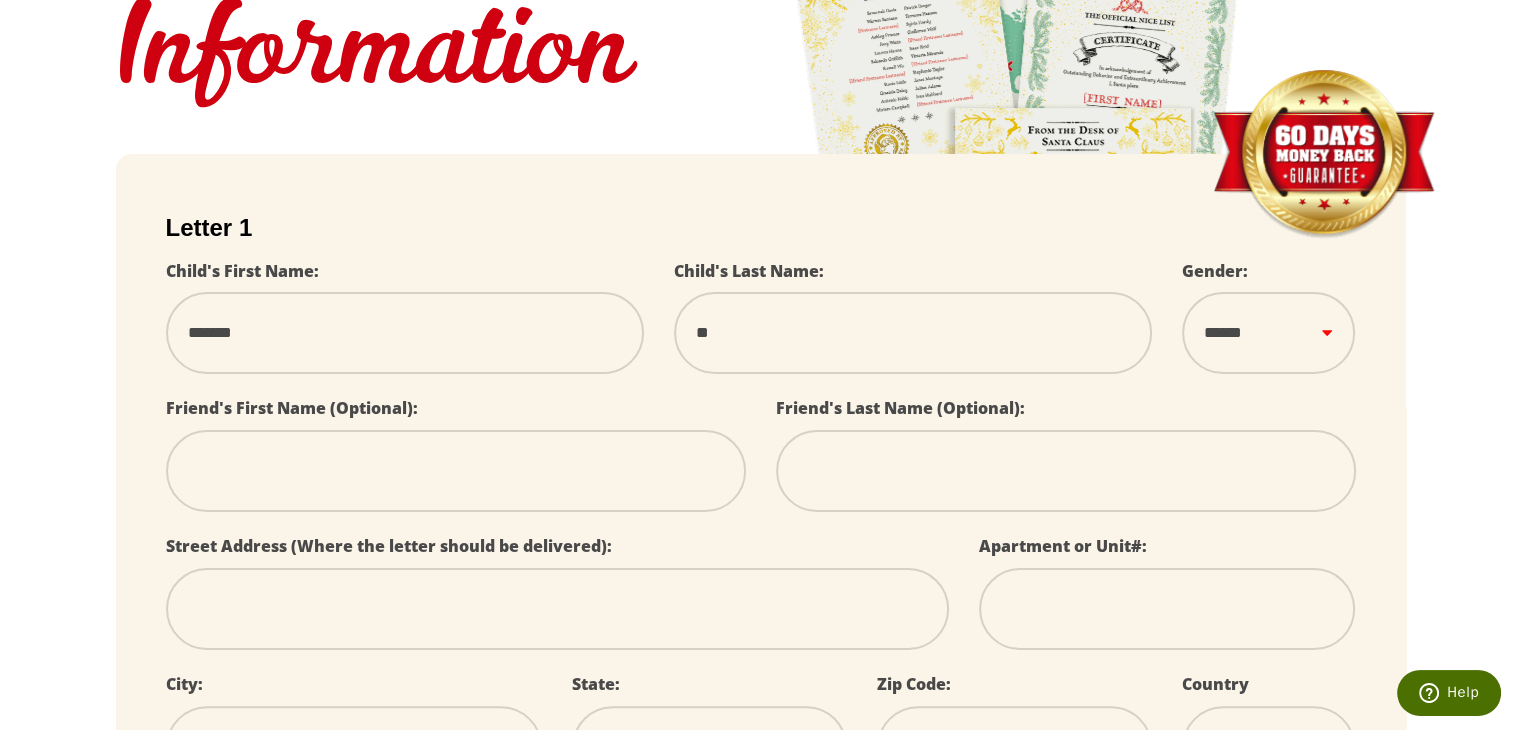 type on "***" 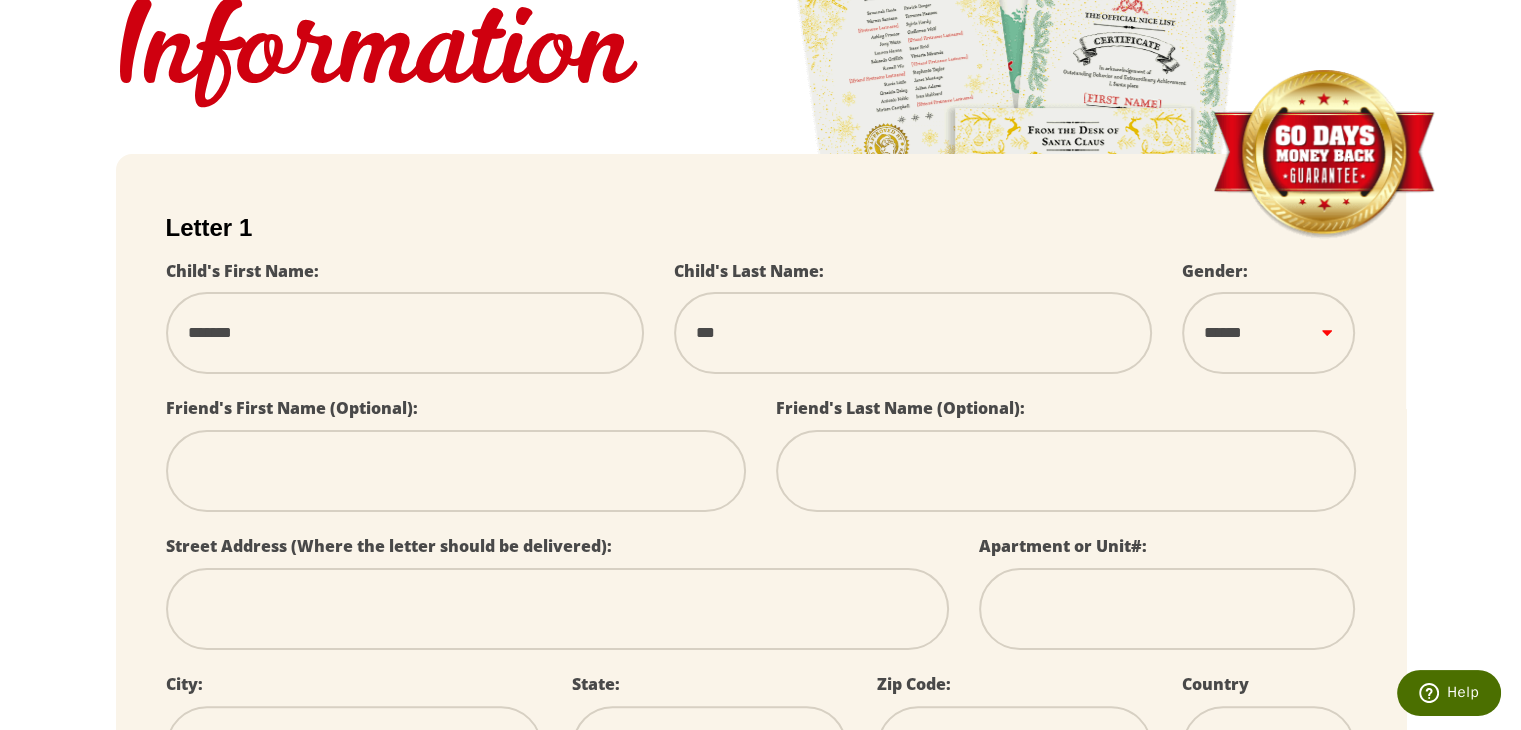 type on "****" 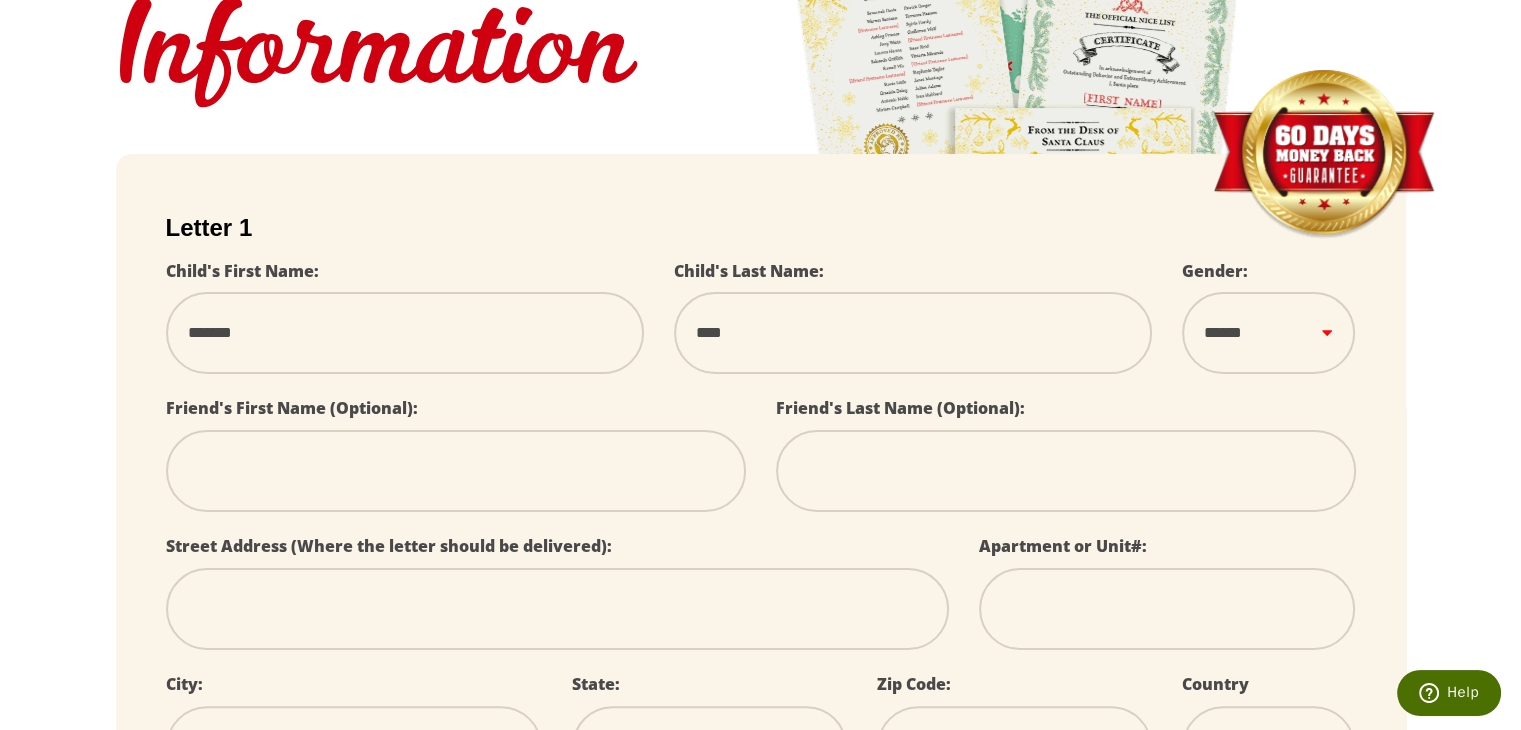 type on "*****" 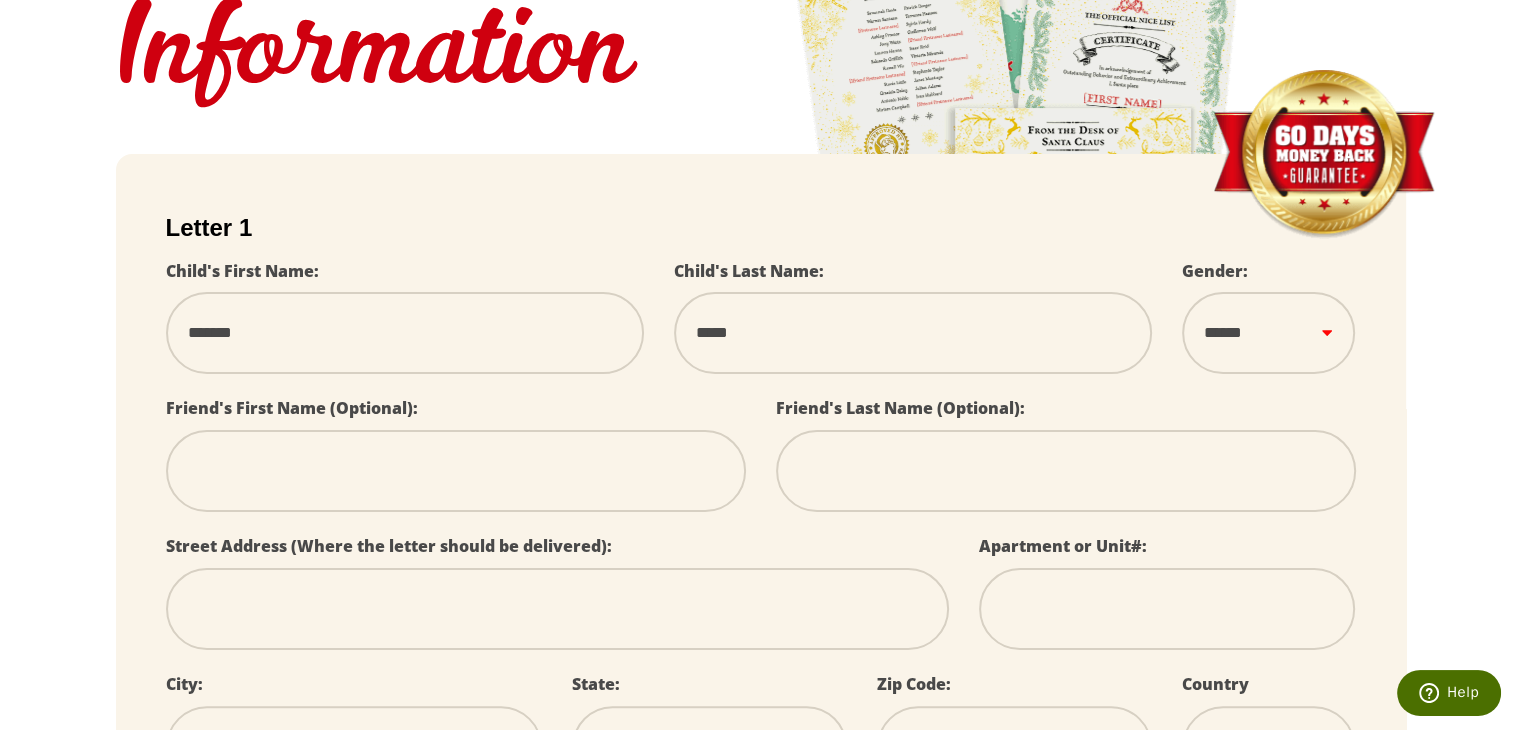 type on "*****" 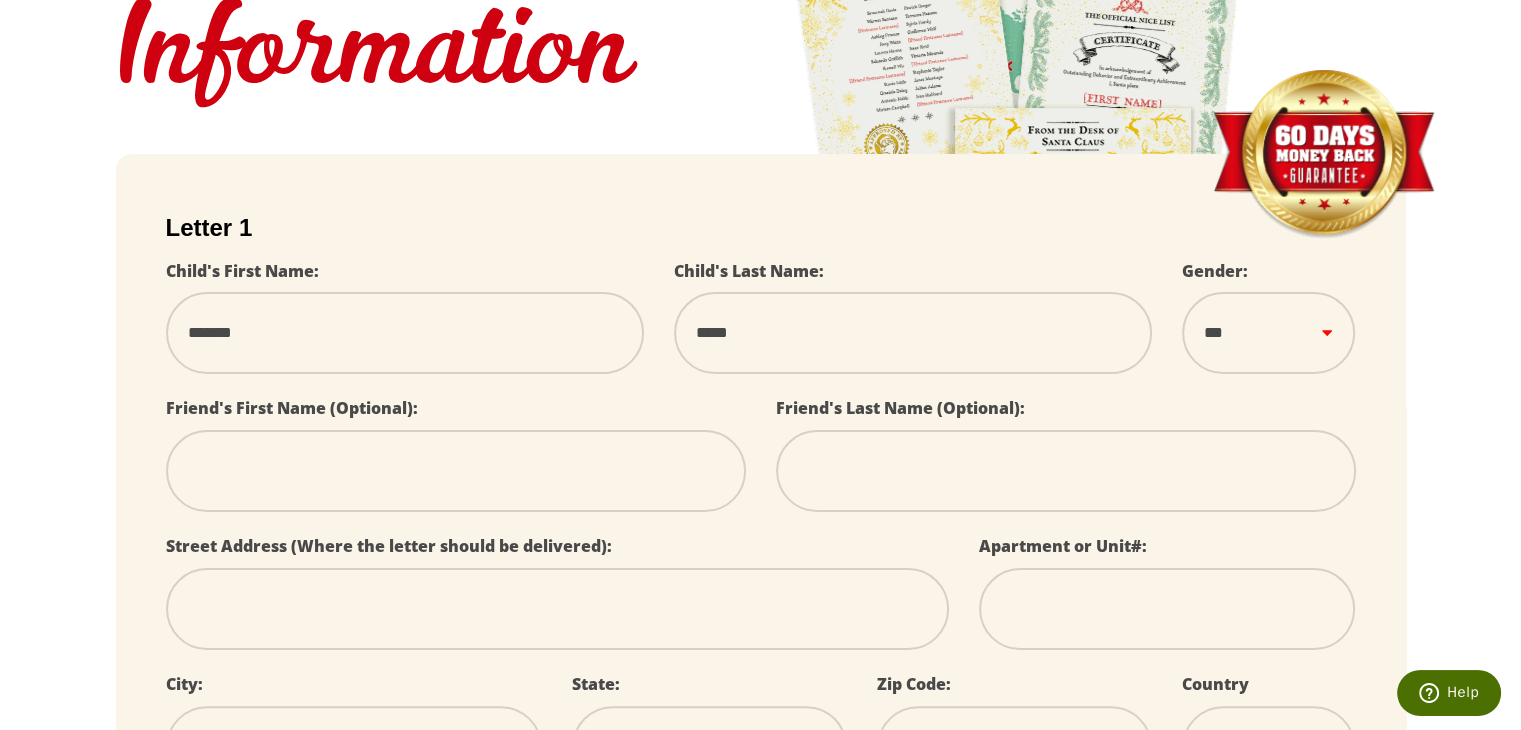 click on "******   ***   ****" at bounding box center (1268, 332) 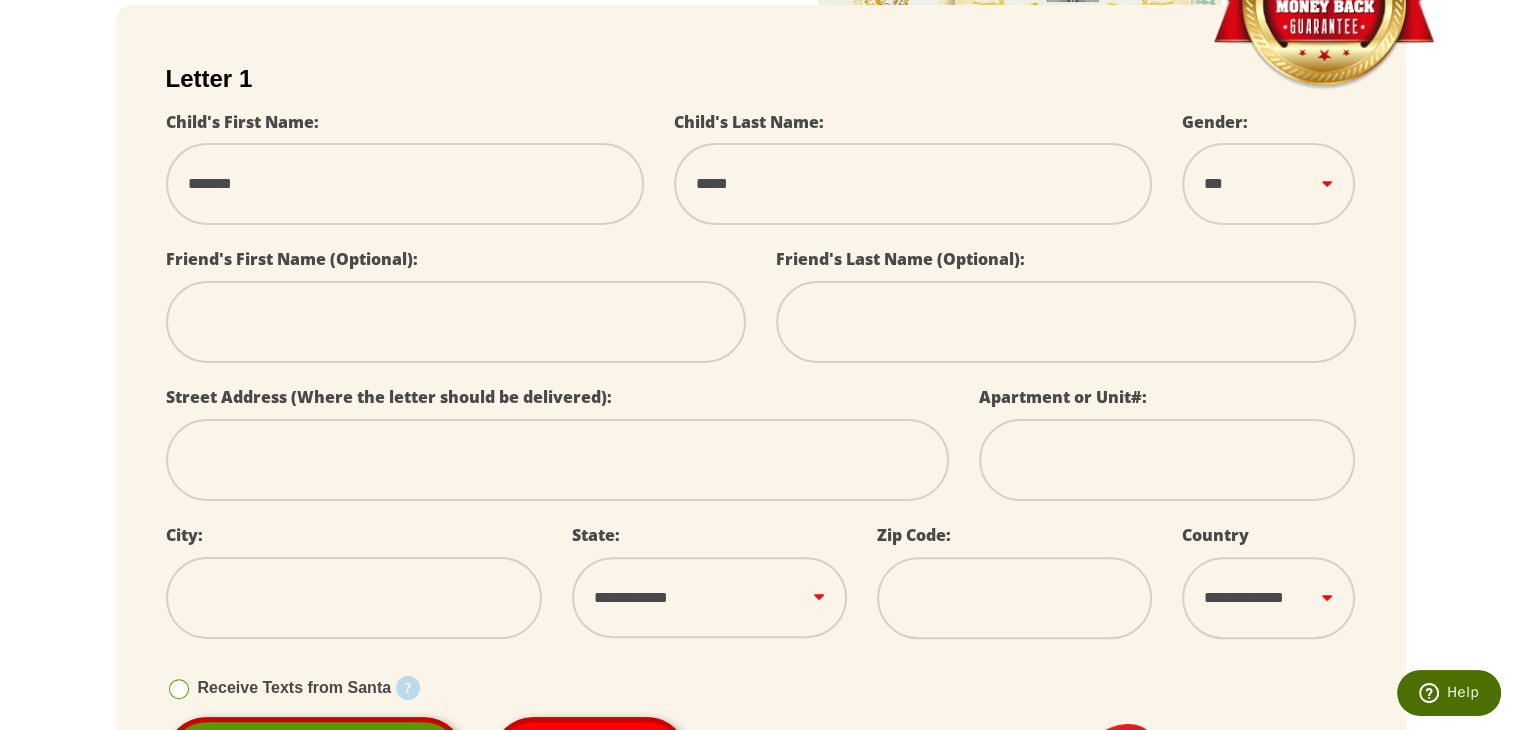 scroll, scrollTop: 500, scrollLeft: 0, axis: vertical 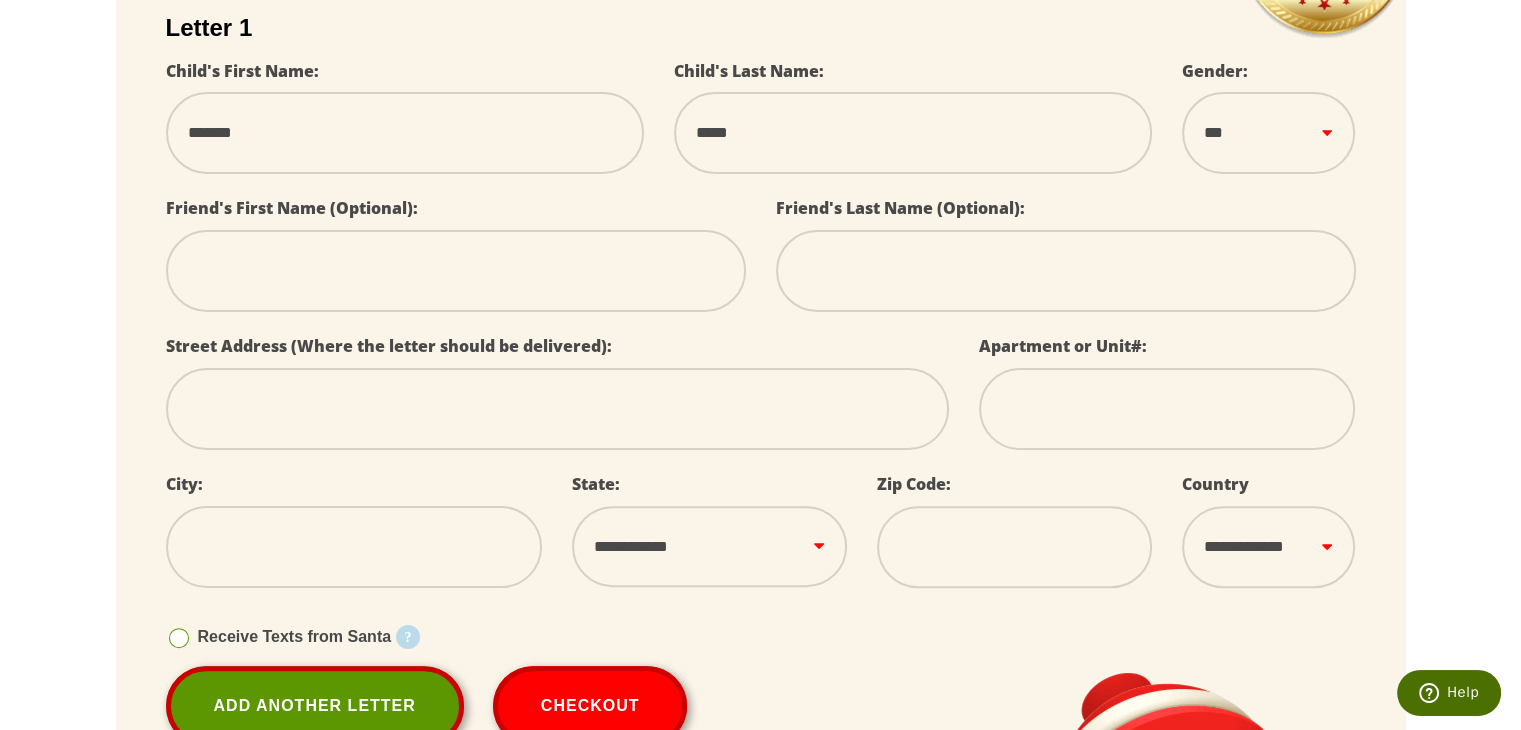 click at bounding box center (557, 409) 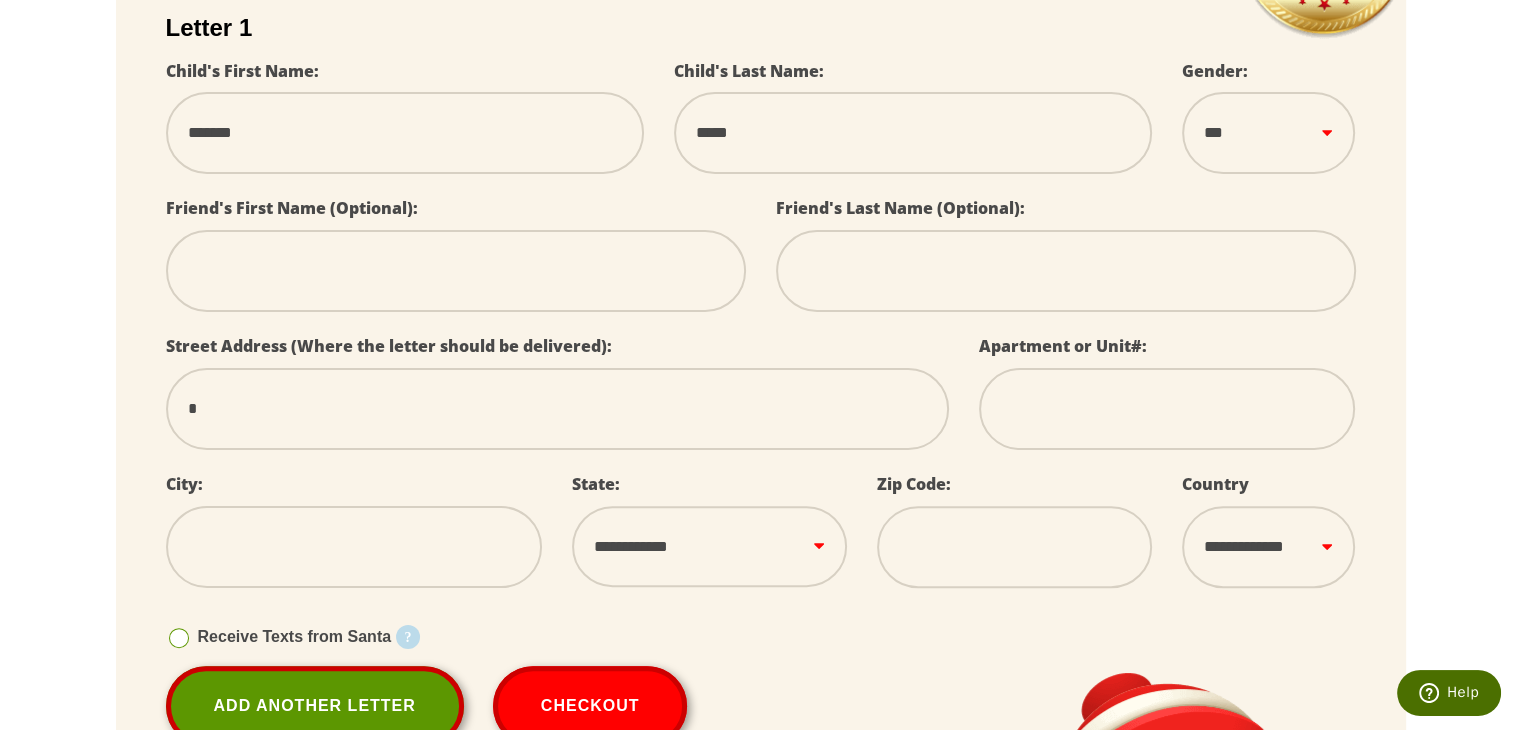 type on "**" 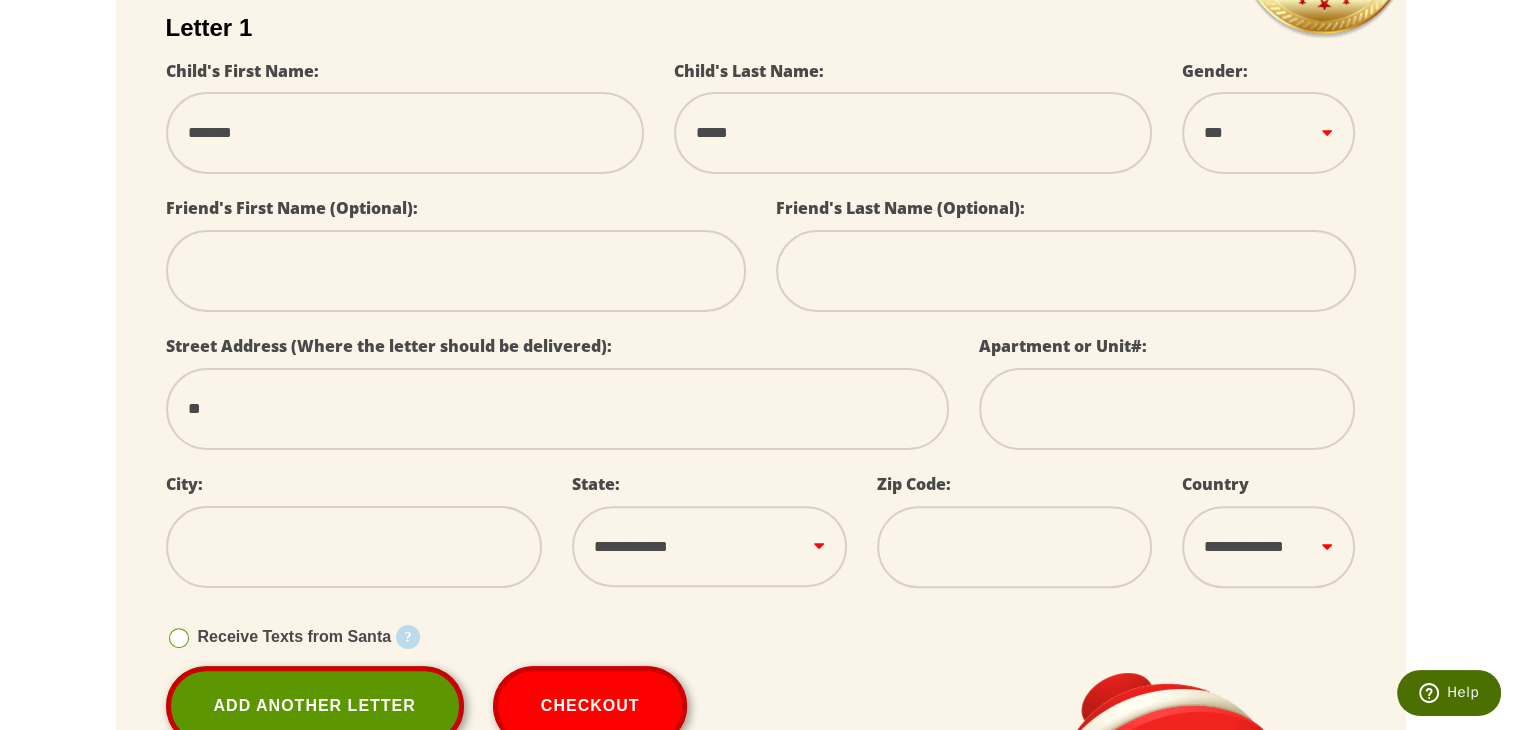 type on "***" 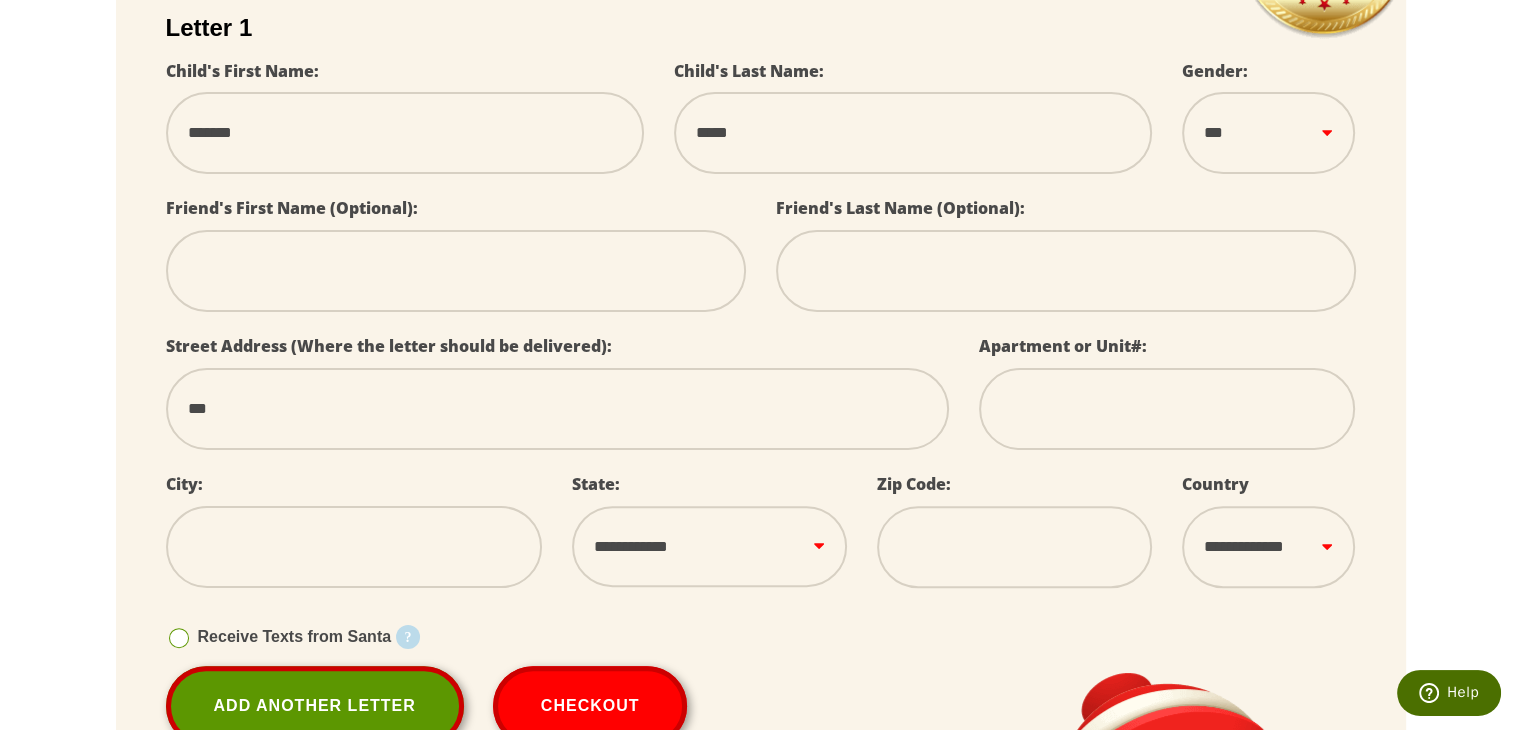 type on "****" 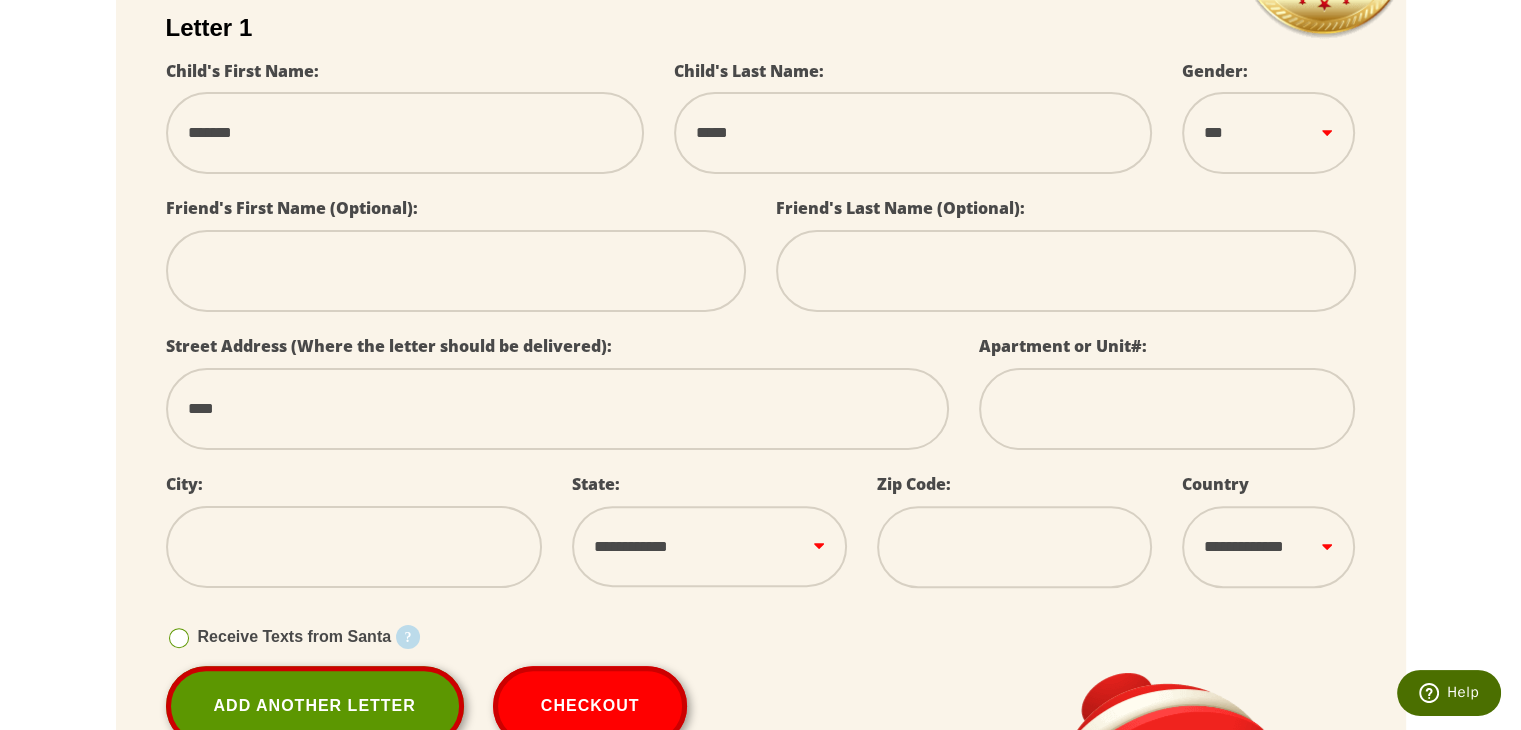 type on "****" 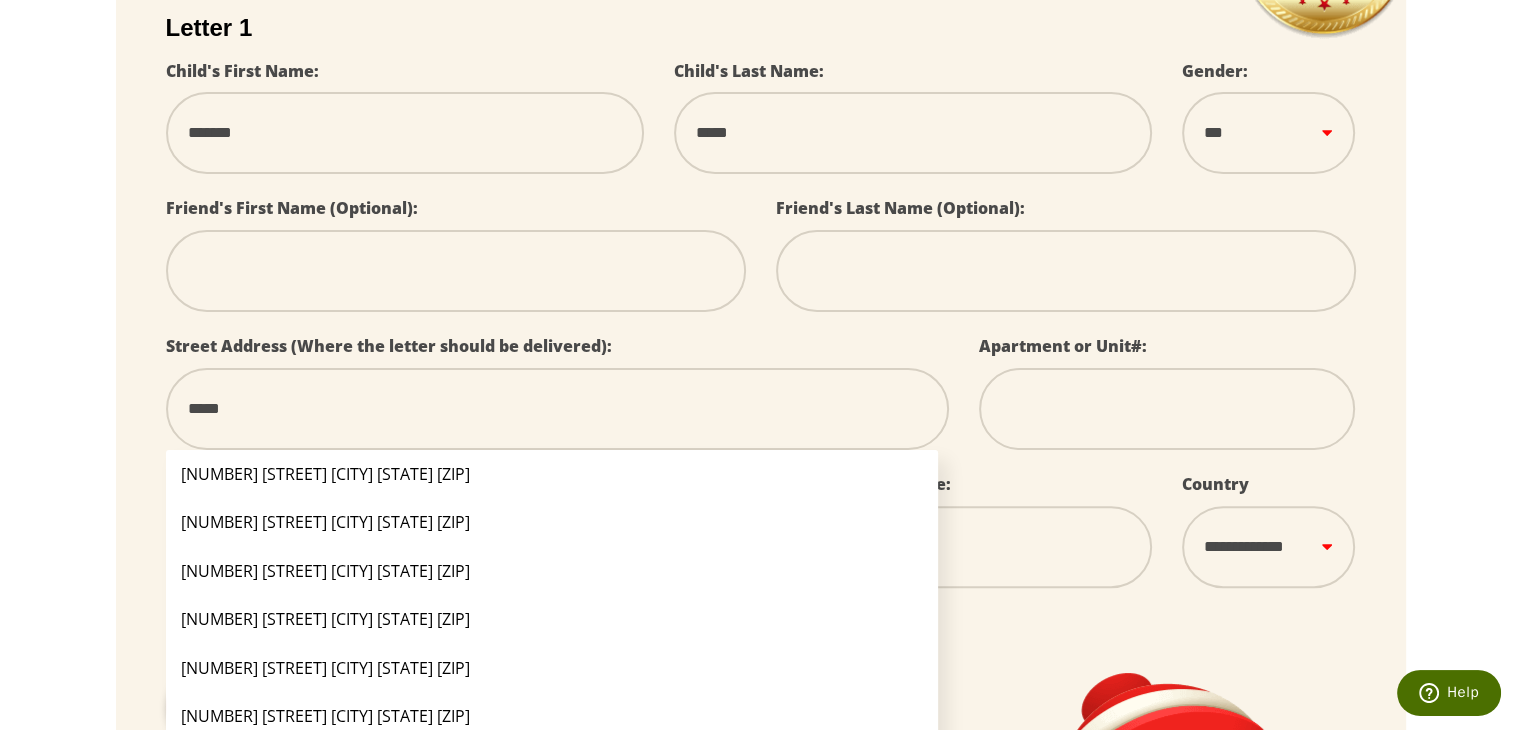 type on "******" 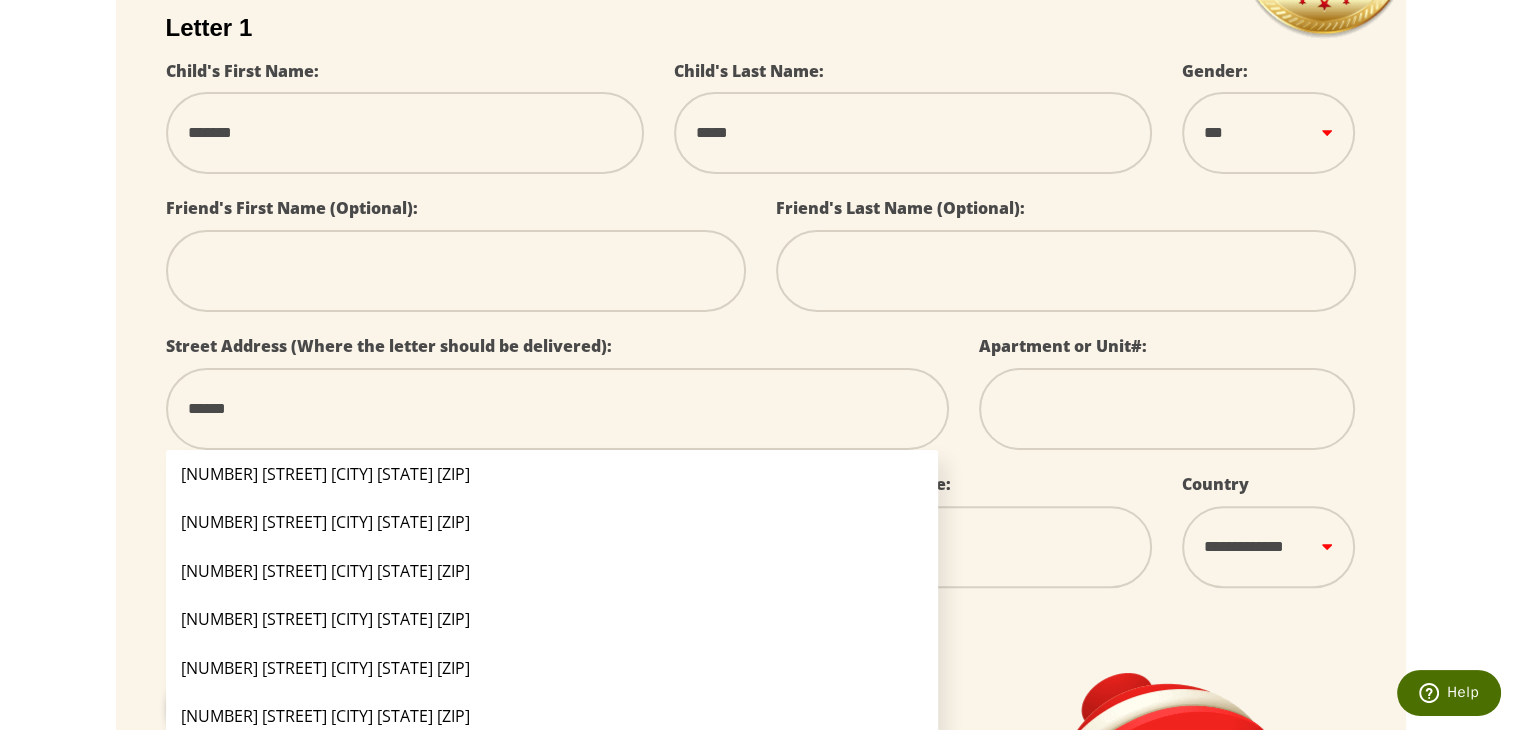 type on "*******" 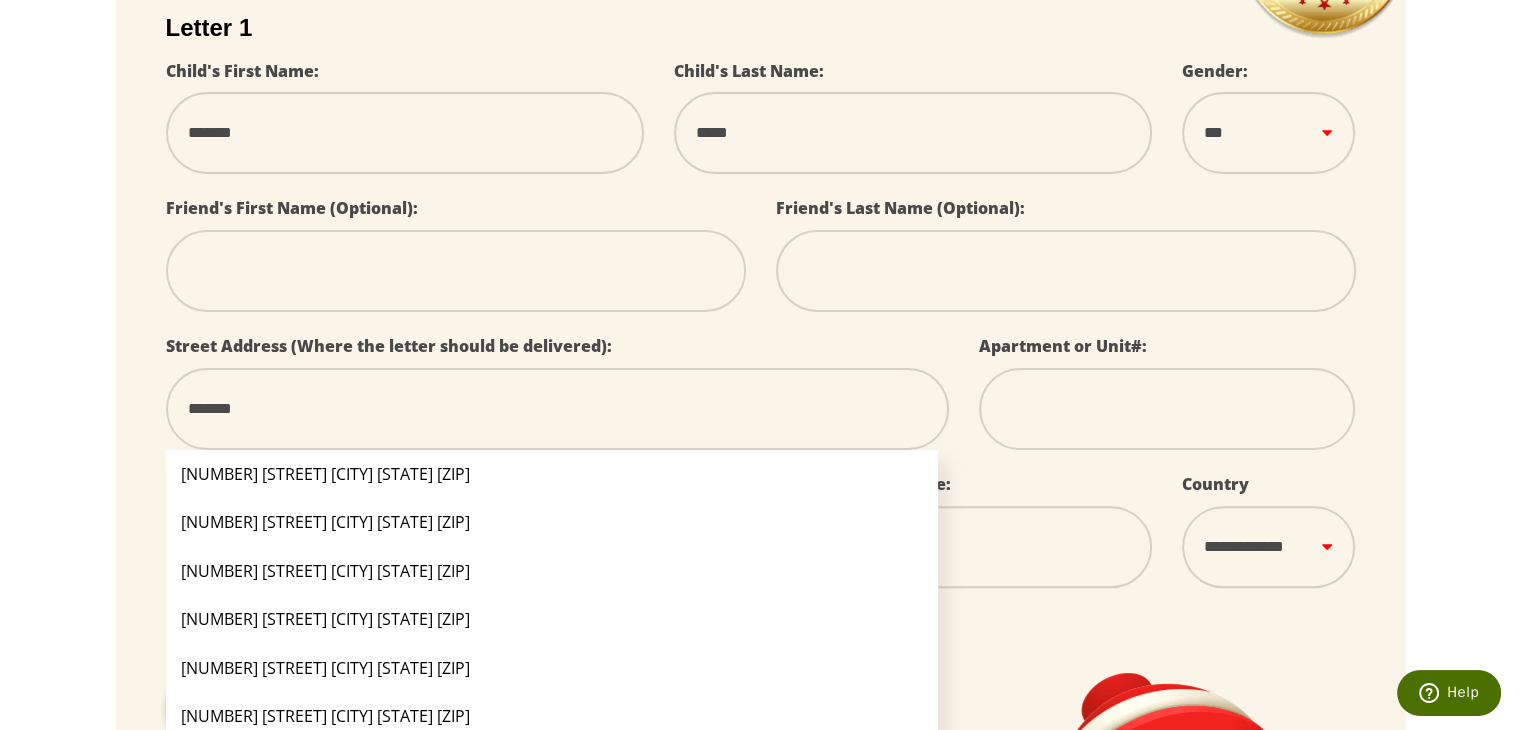 type on "*******" 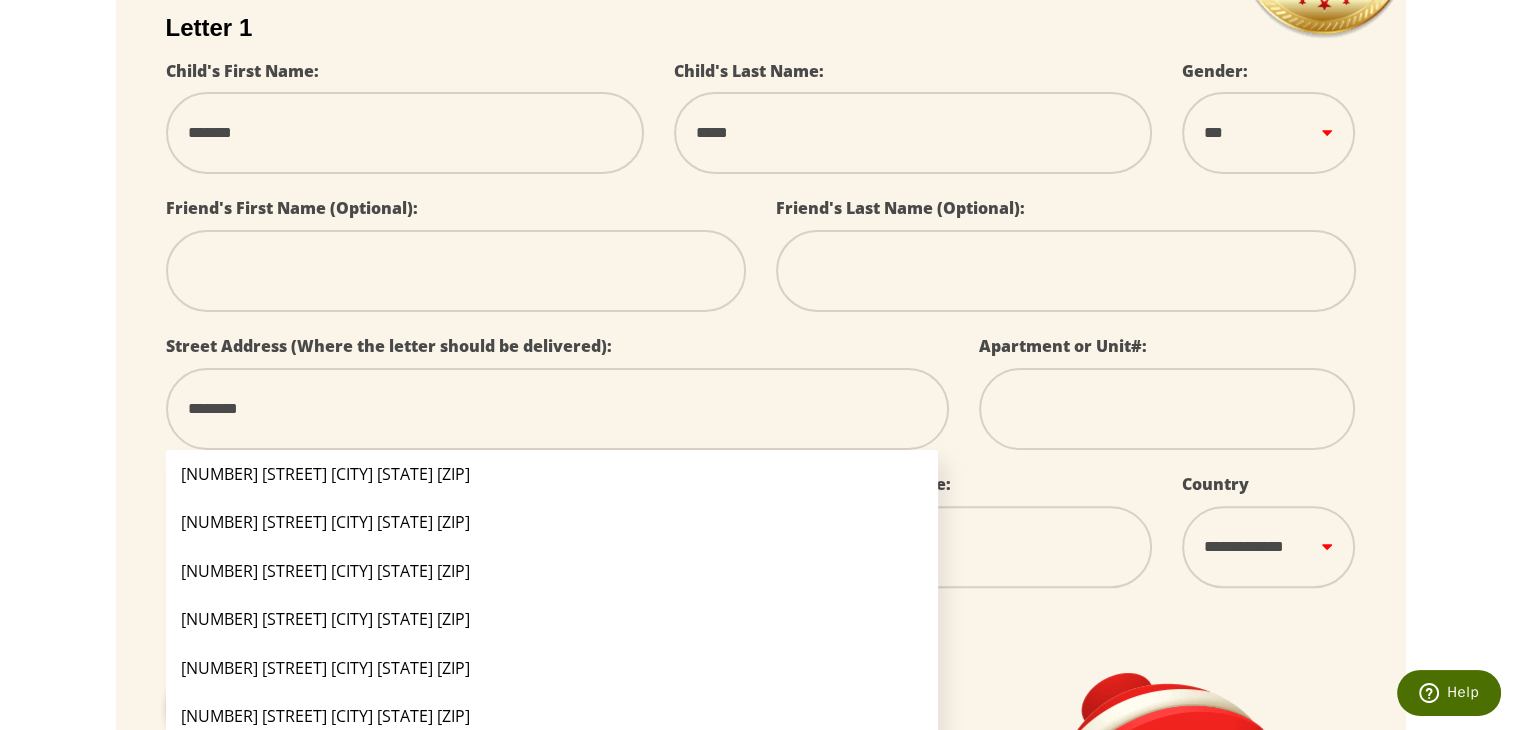 type on "*********" 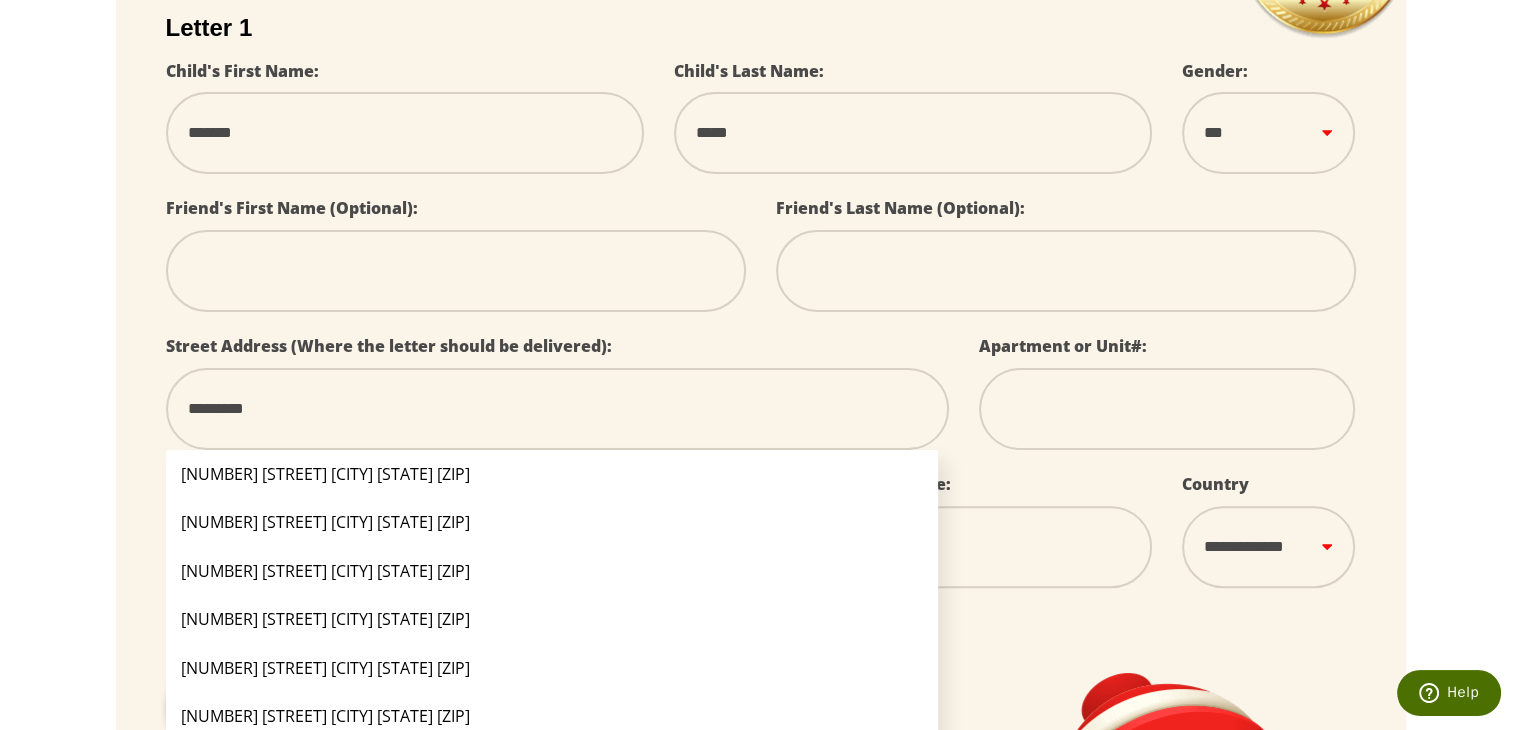 type on "**********" 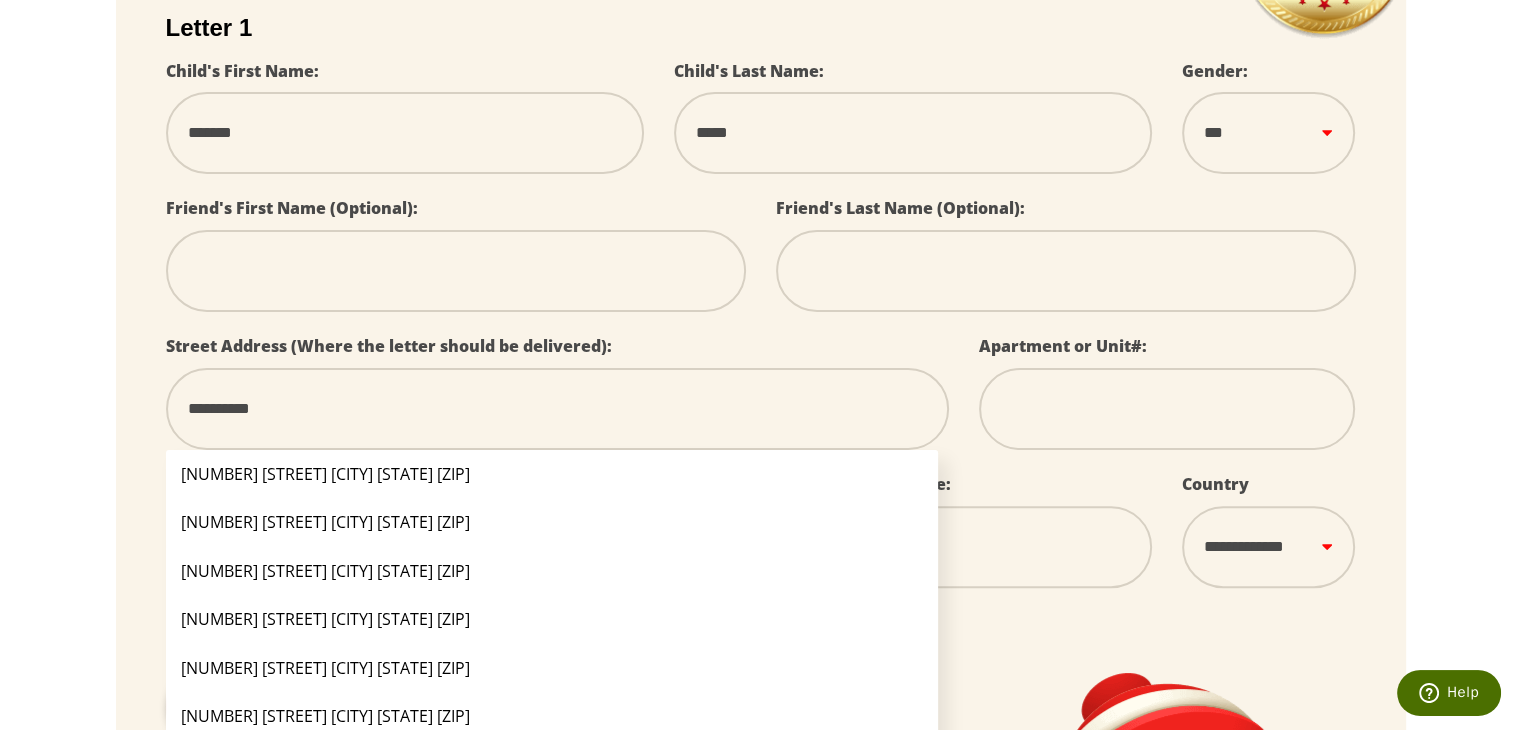 type on "**********" 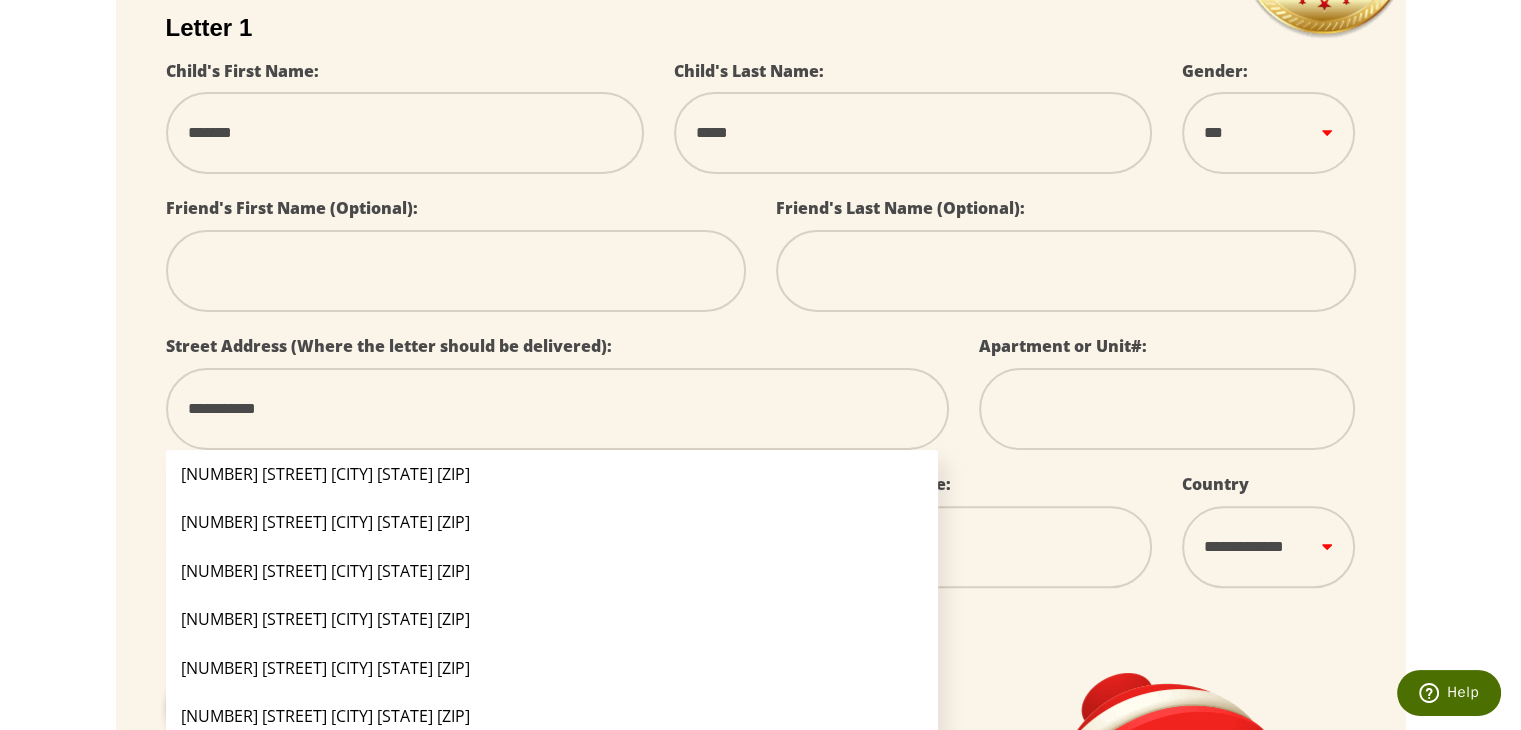 type on "**********" 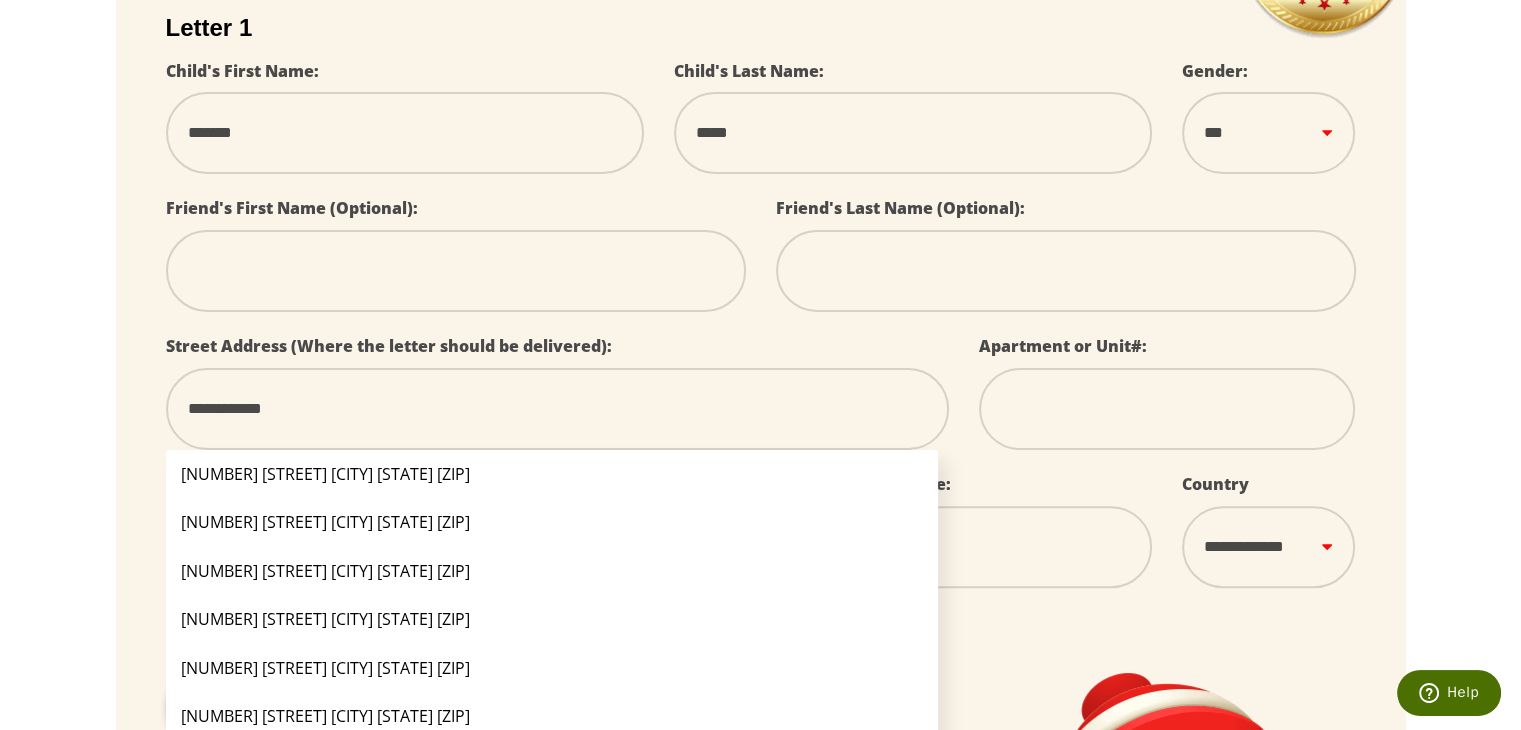 type on "**********" 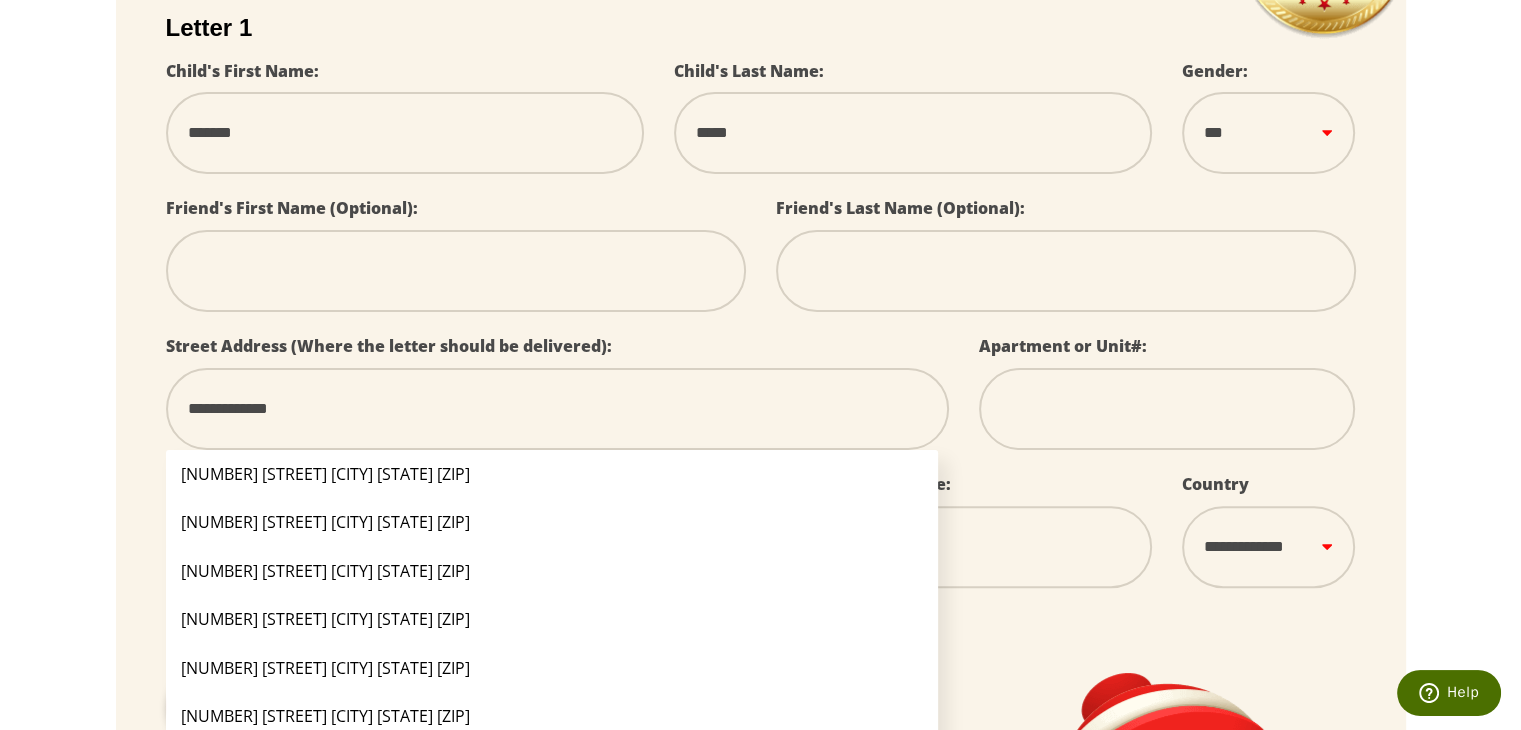 type on "**********" 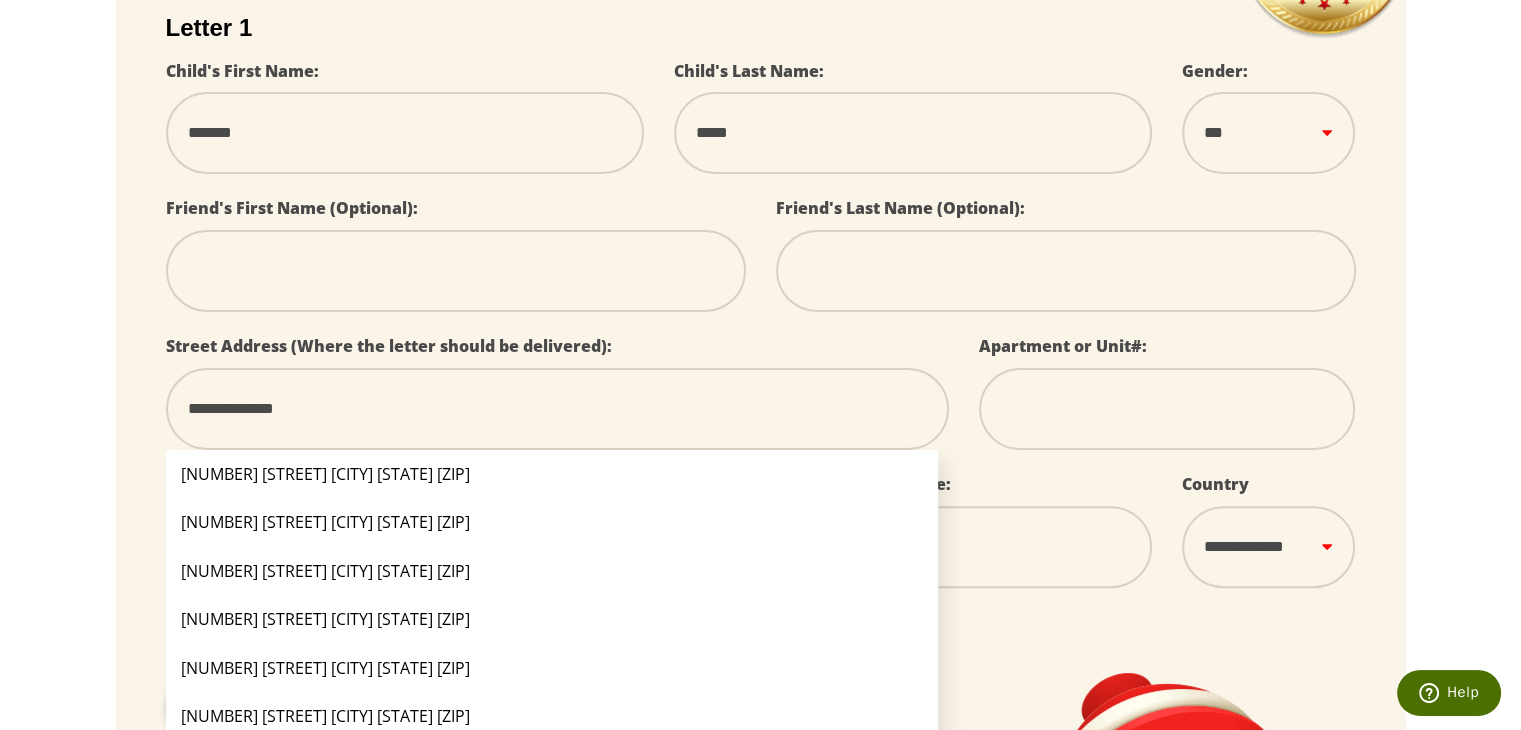 type on "**********" 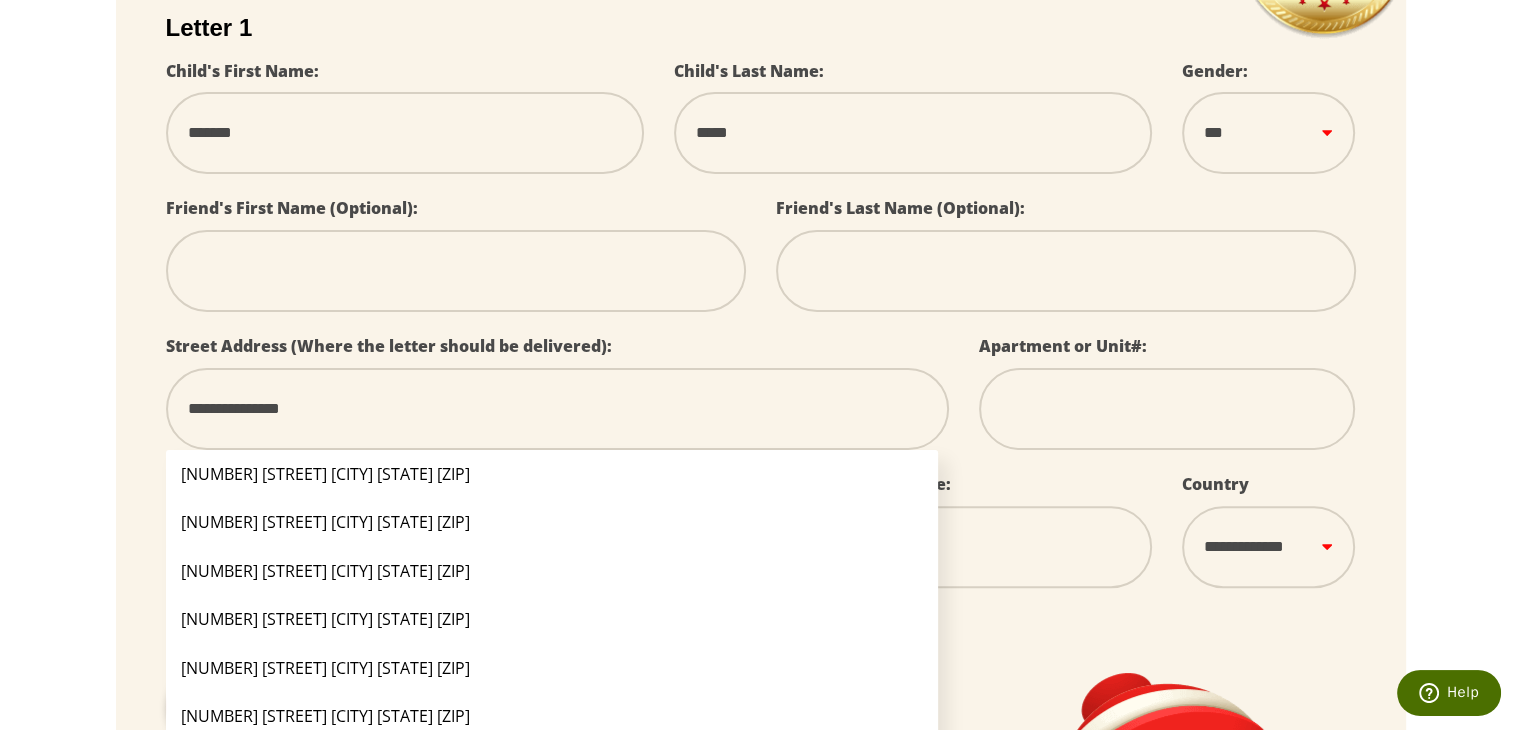 click on "3325 SE 15th Pl Cape Coral
FL 33904" at bounding box center [552, 474] 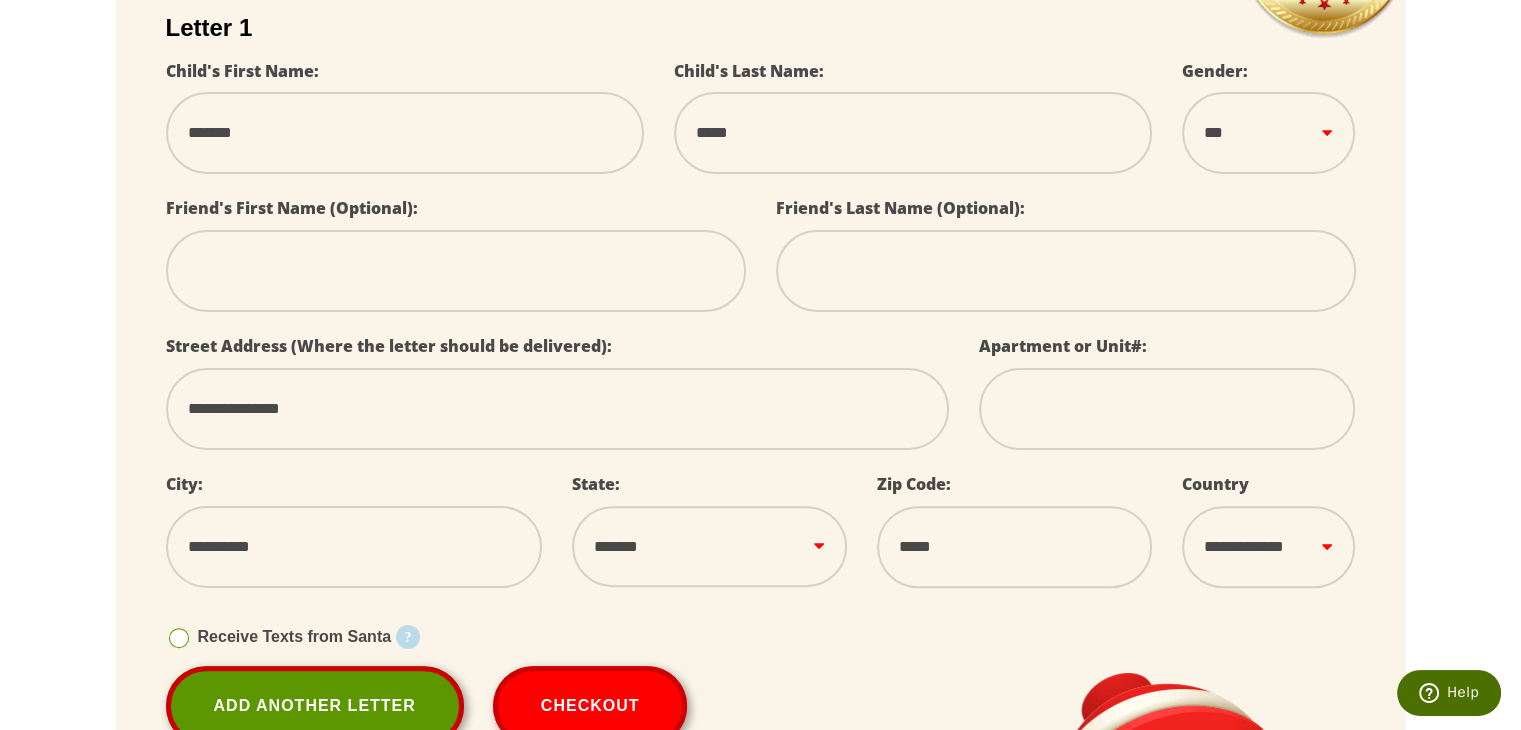 click at bounding box center [1167, 409] 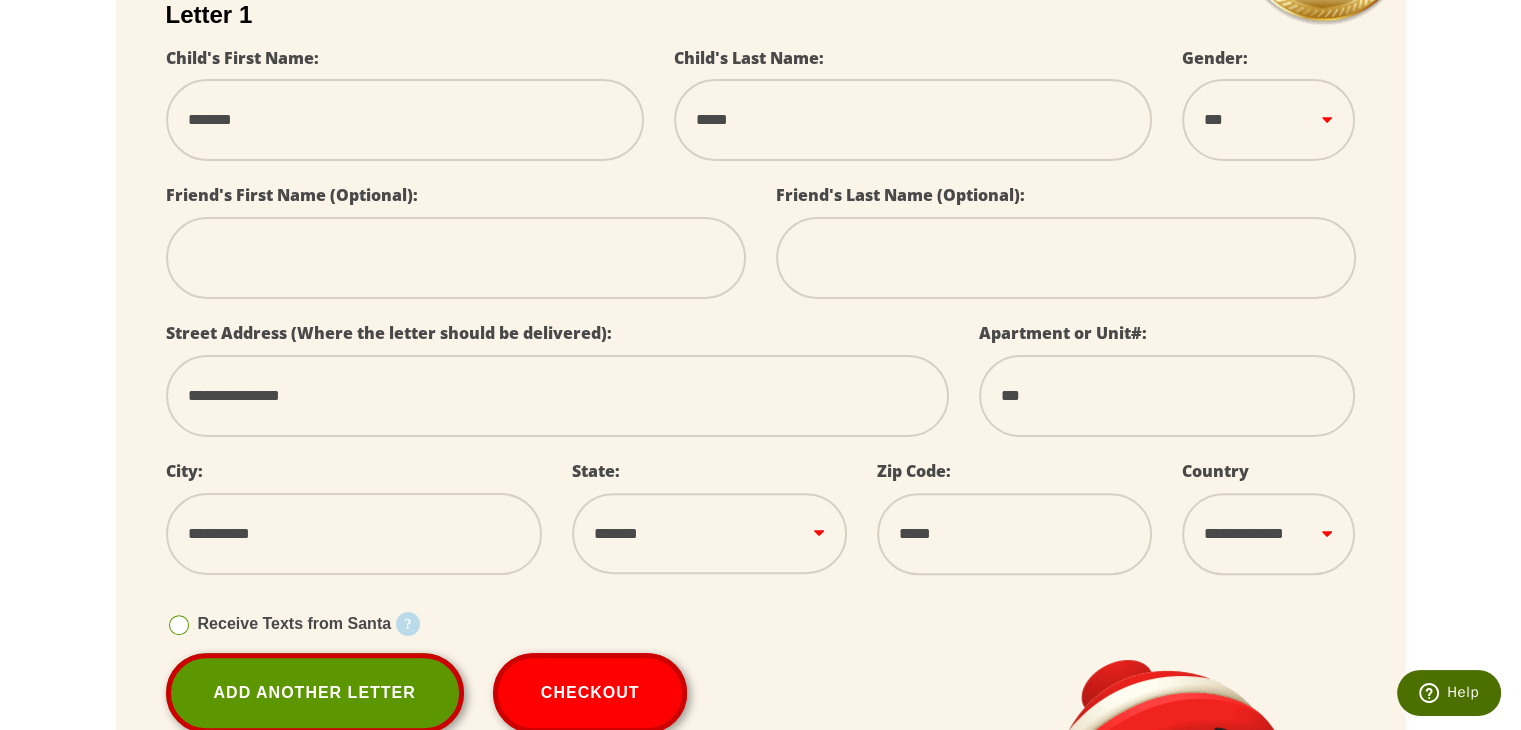 scroll, scrollTop: 600, scrollLeft: 0, axis: vertical 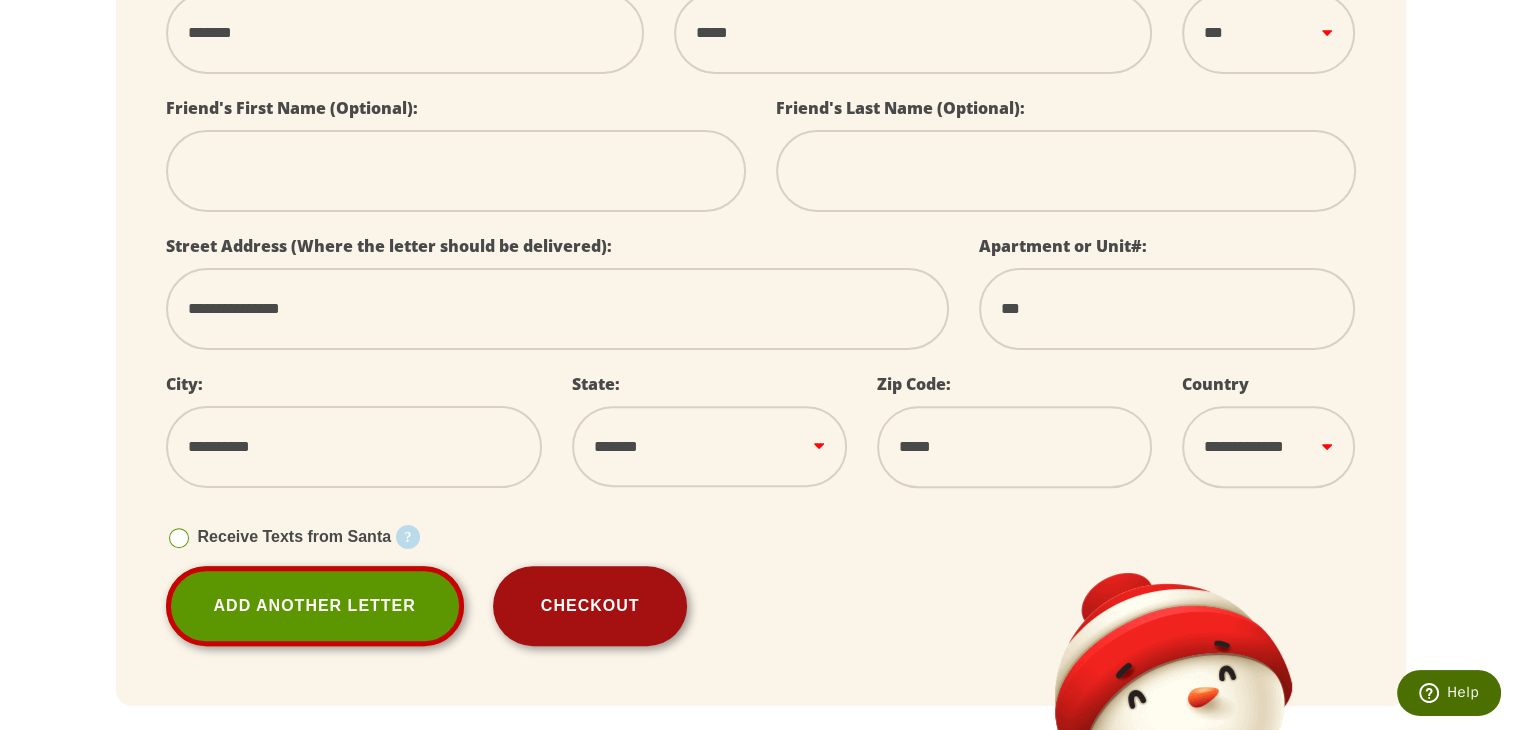 drag, startPoint x: 613, startPoint y: 596, endPoint x: 656, endPoint y: 581, distance: 45.54119 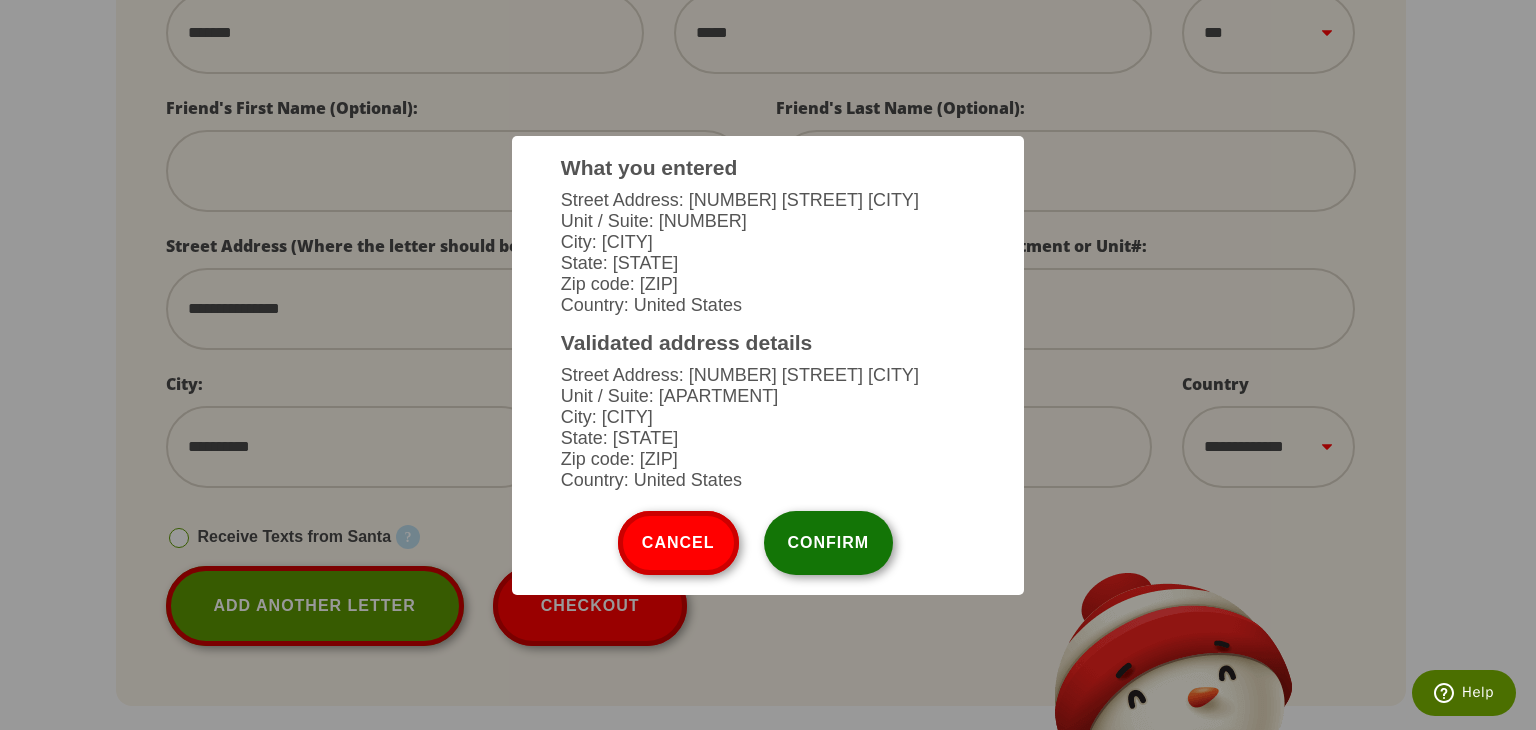 click on "Confirm" at bounding box center [829, 543] 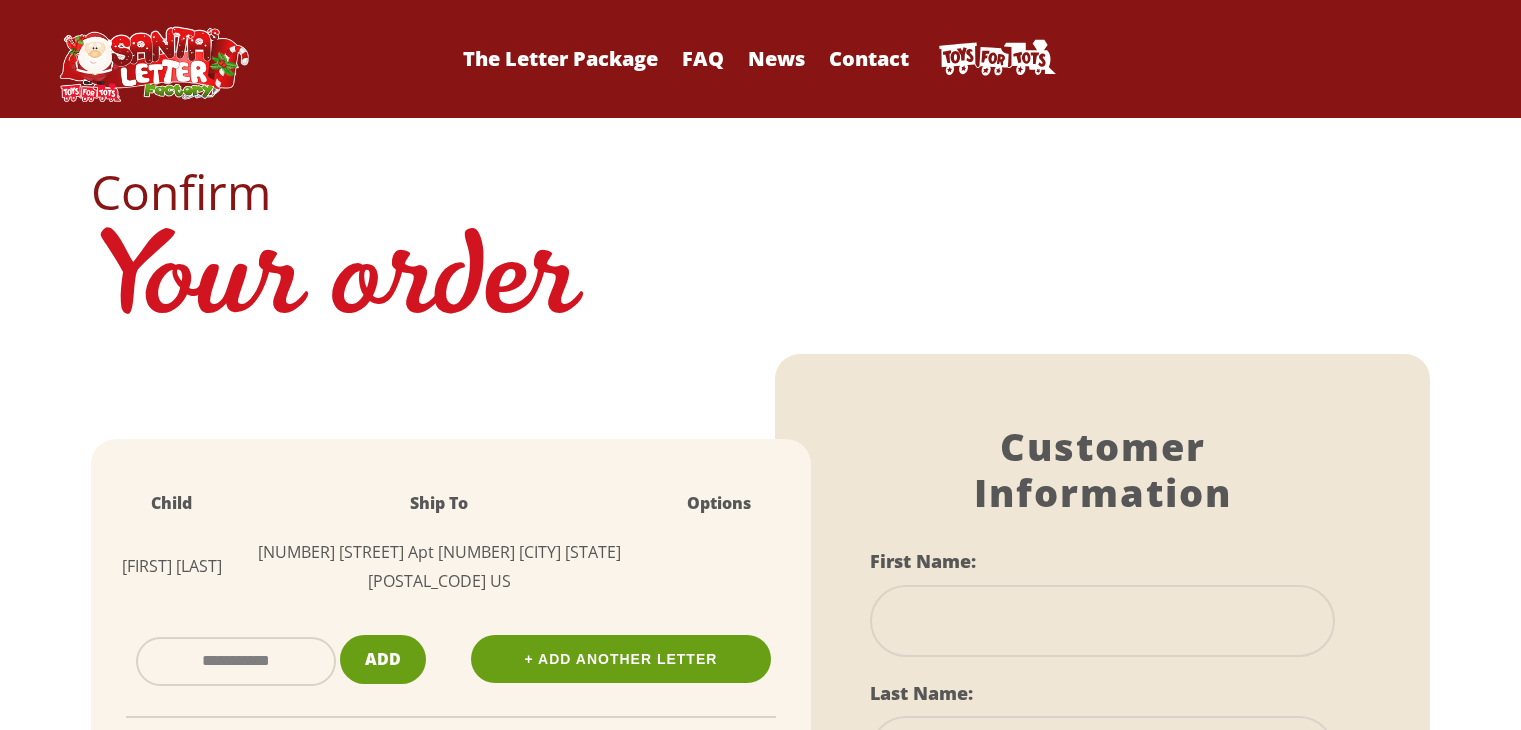 scroll, scrollTop: 0, scrollLeft: 0, axis: both 